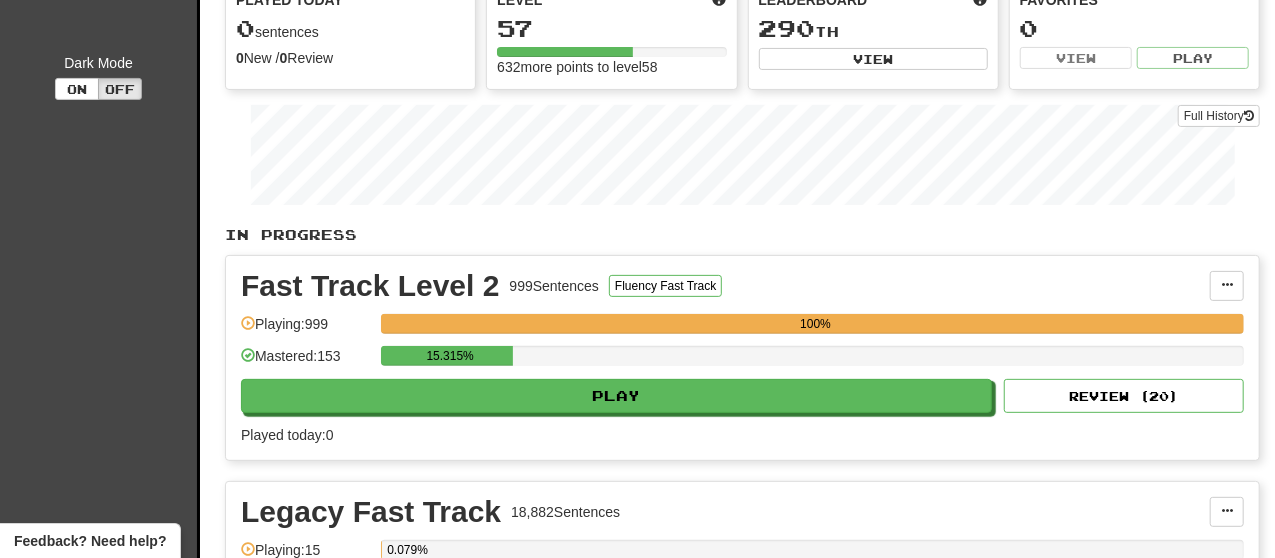 scroll, scrollTop: 208, scrollLeft: 0, axis: vertical 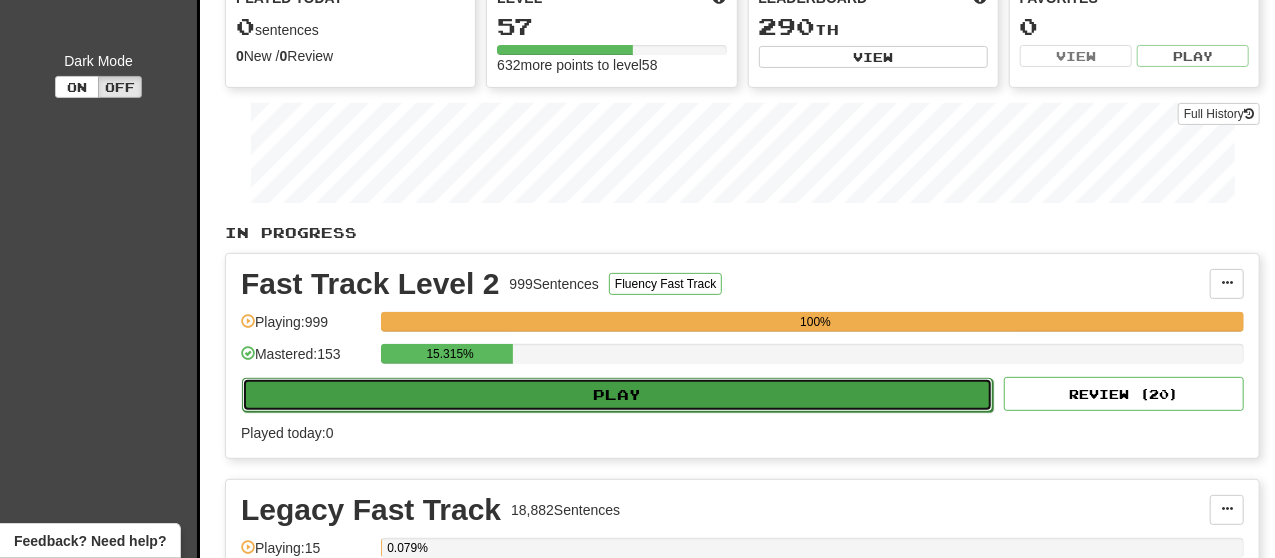 click on "Play" at bounding box center (617, 395) 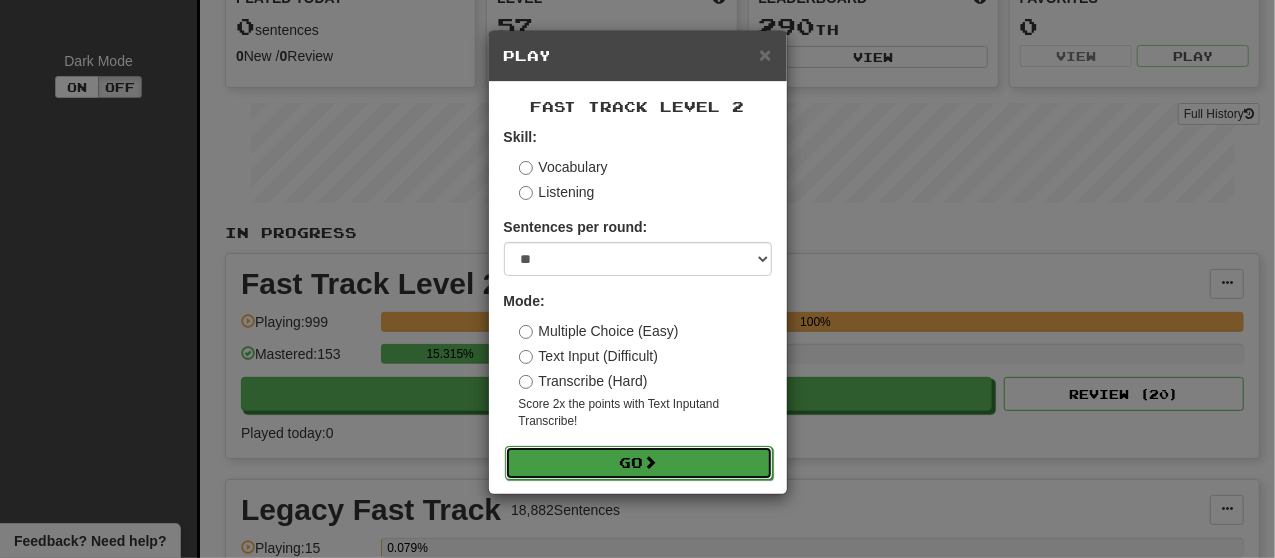 click on "Go" at bounding box center [639, 463] 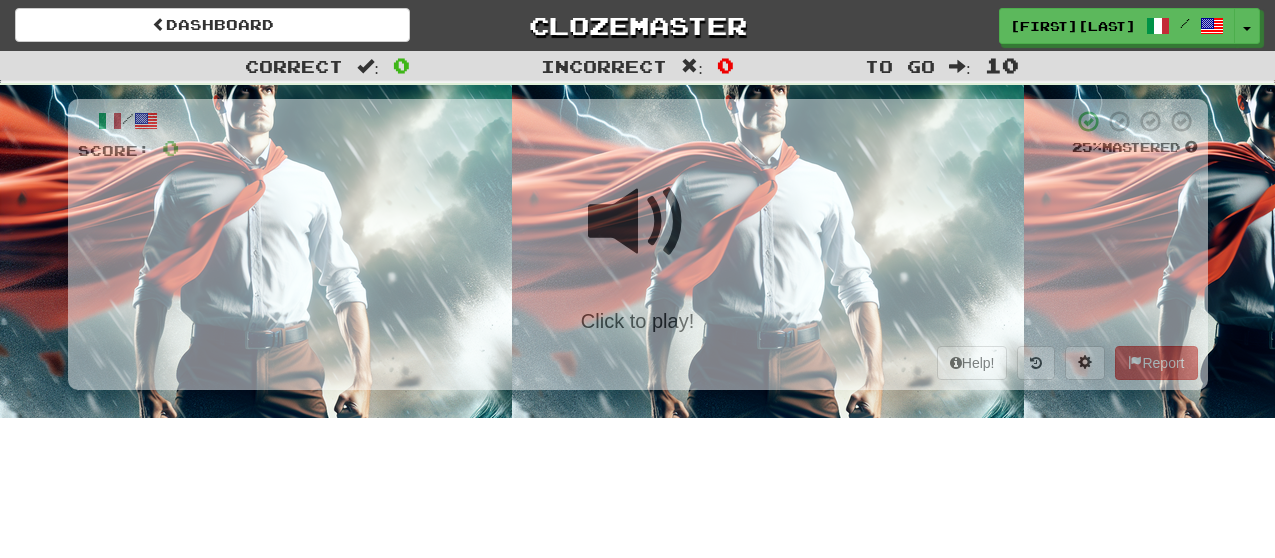 scroll, scrollTop: 0, scrollLeft: 0, axis: both 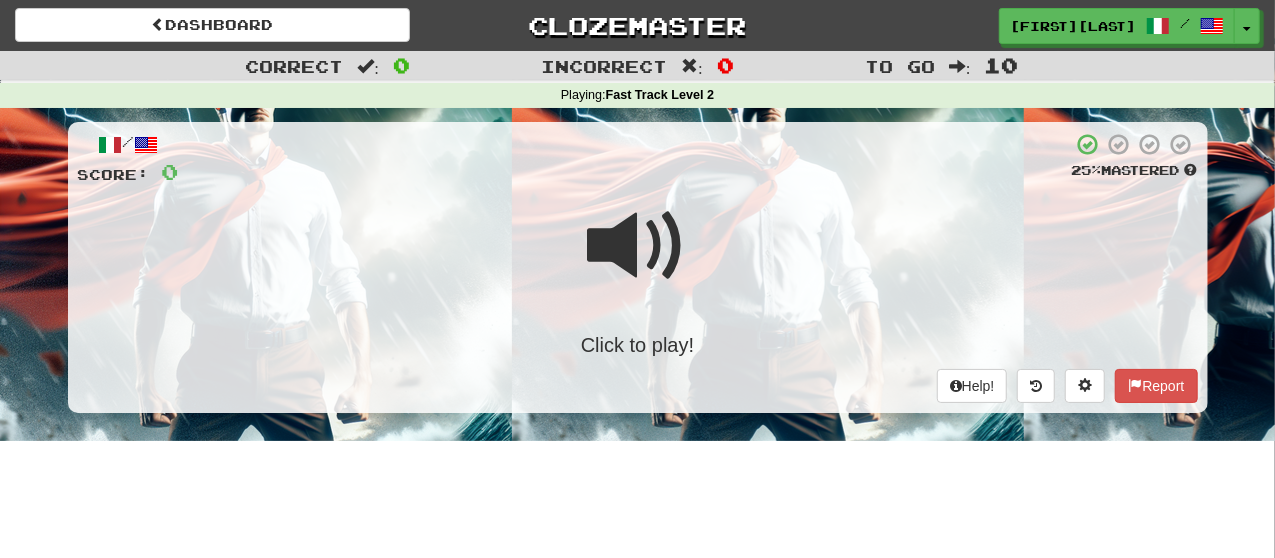 click on "Click to play!" at bounding box center [638, 345] 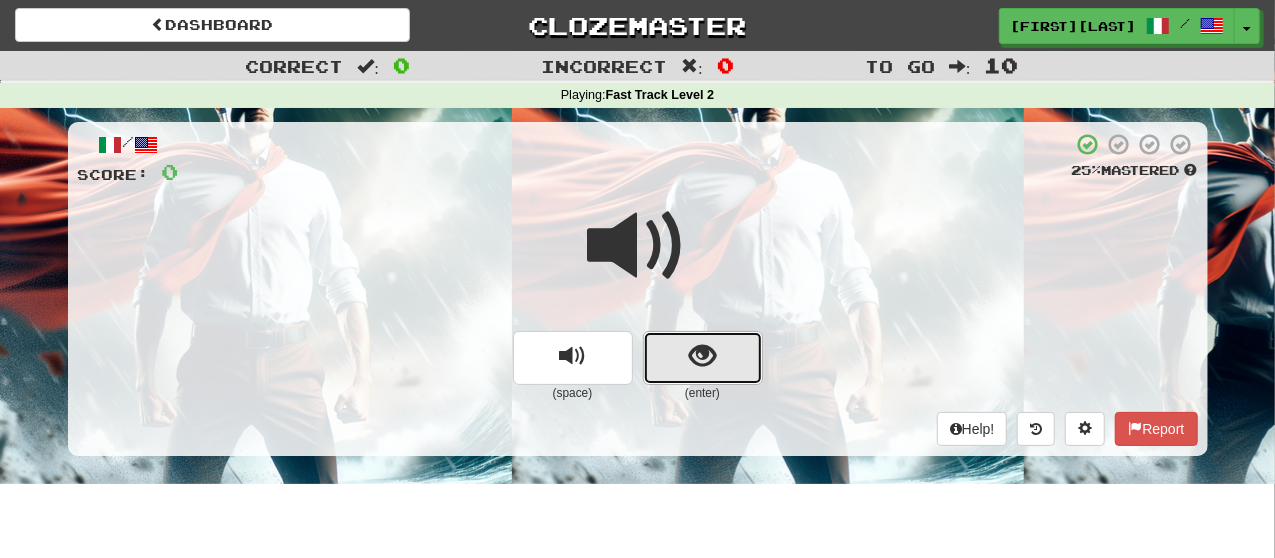 click at bounding box center [703, 358] 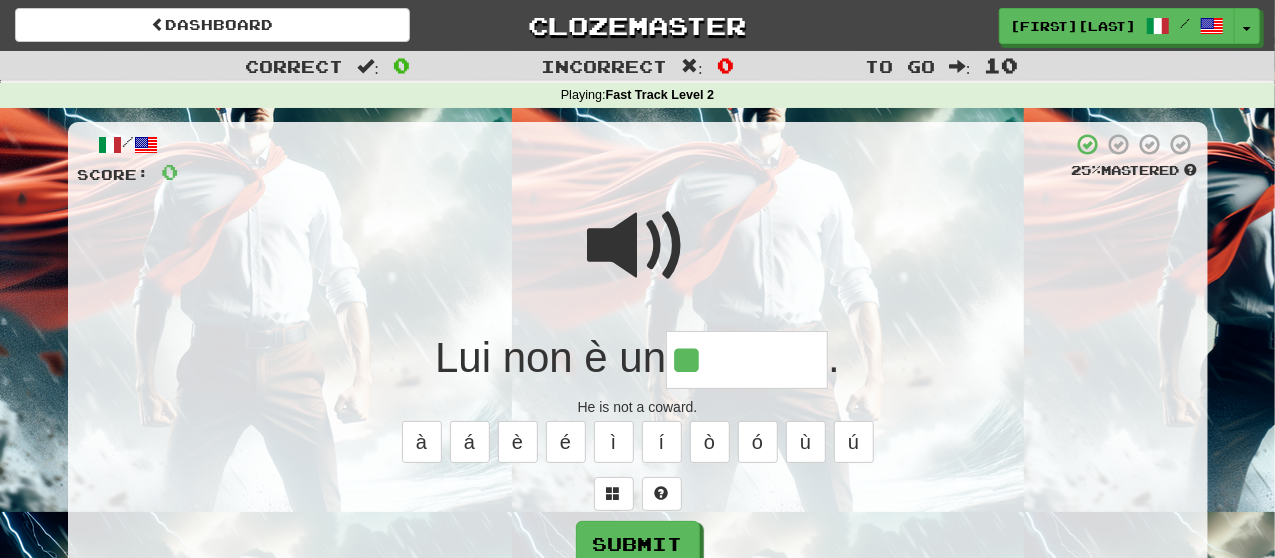 click at bounding box center [638, 246] 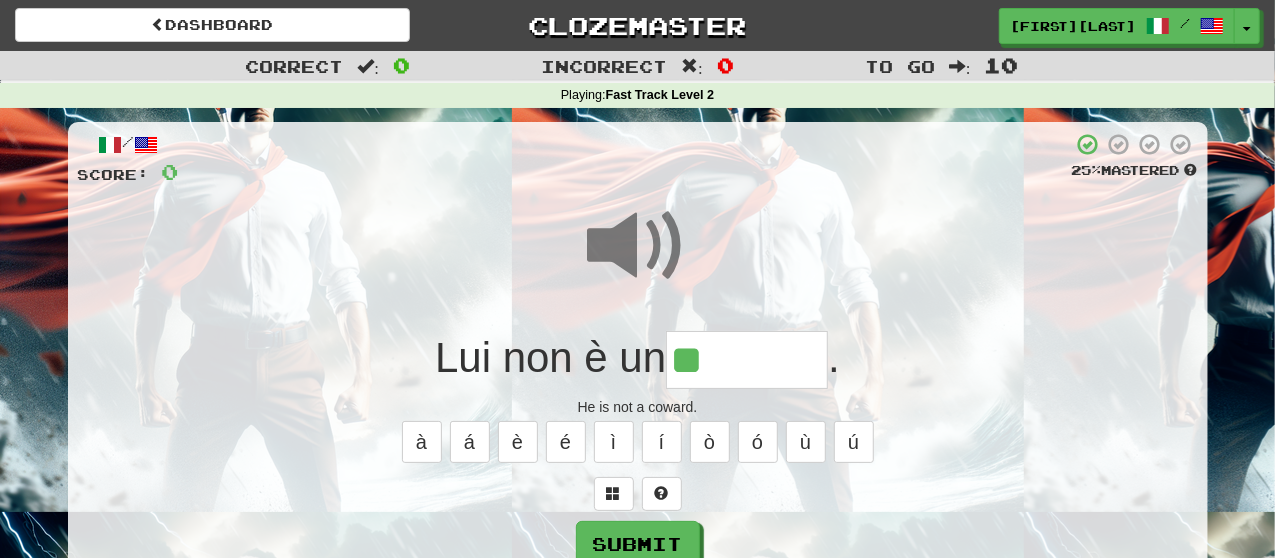 click on "**" at bounding box center [747, 360] 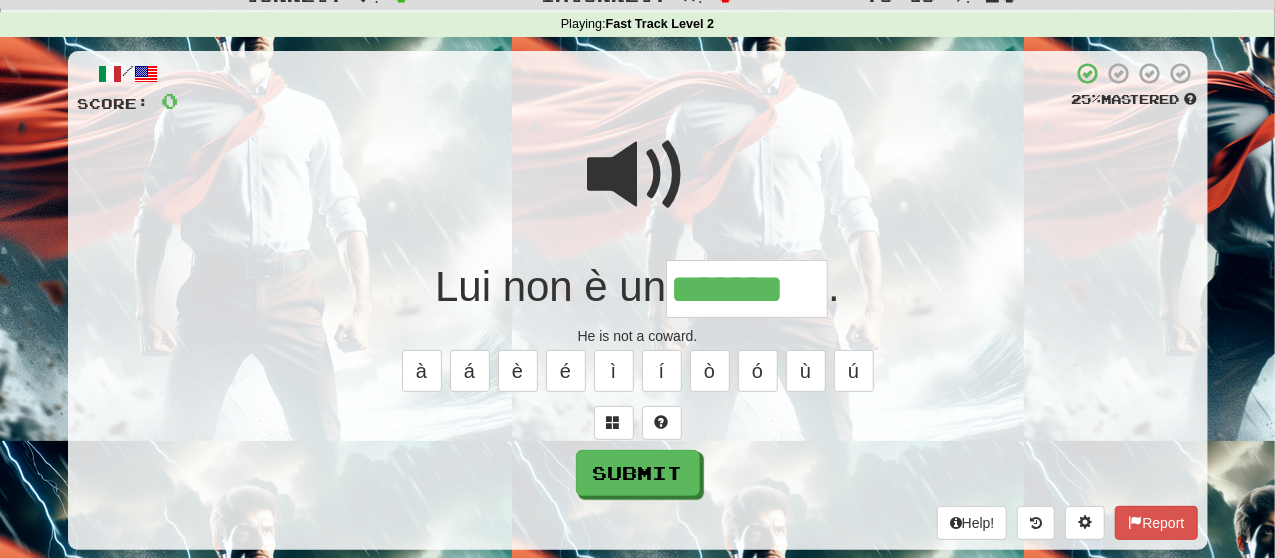 scroll, scrollTop: 104, scrollLeft: 0, axis: vertical 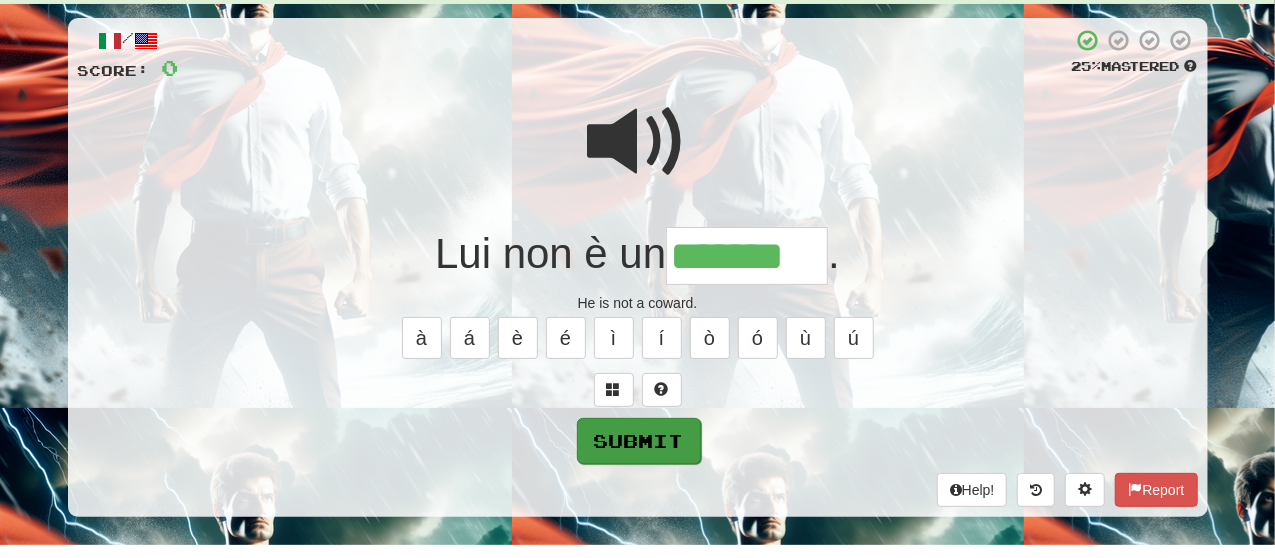 type on "*******" 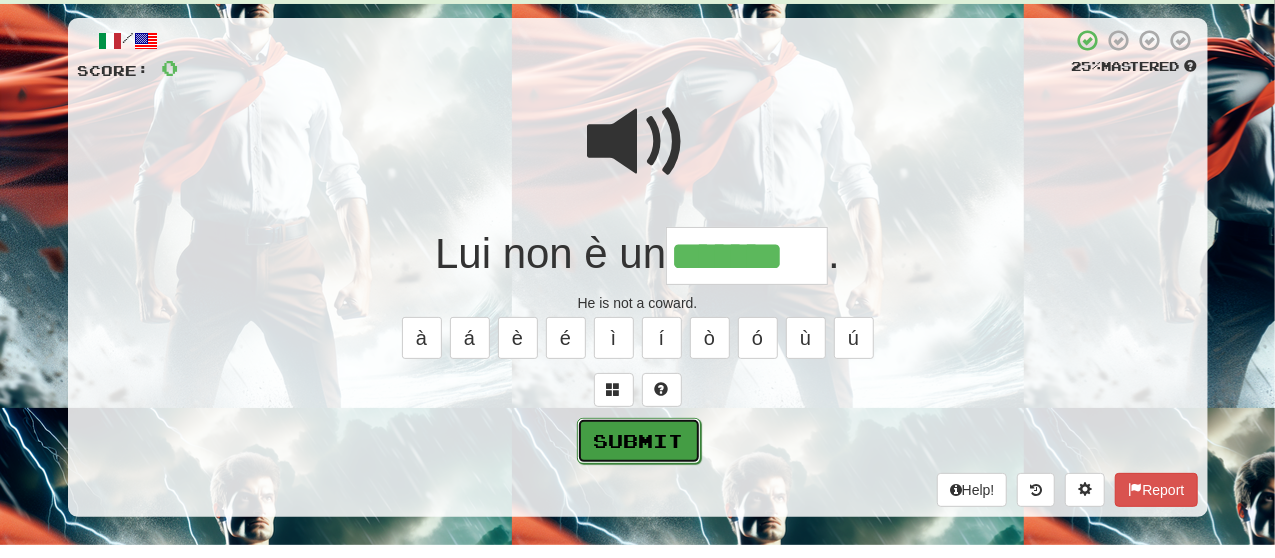 click on "Submit" at bounding box center [639, 441] 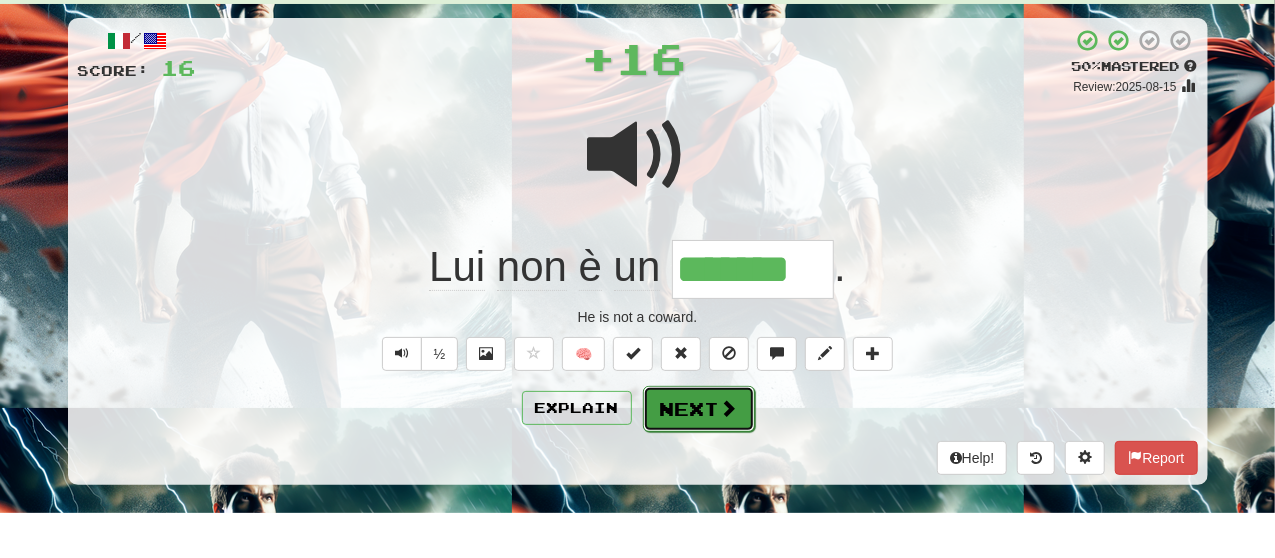 click on "Next" at bounding box center (699, 409) 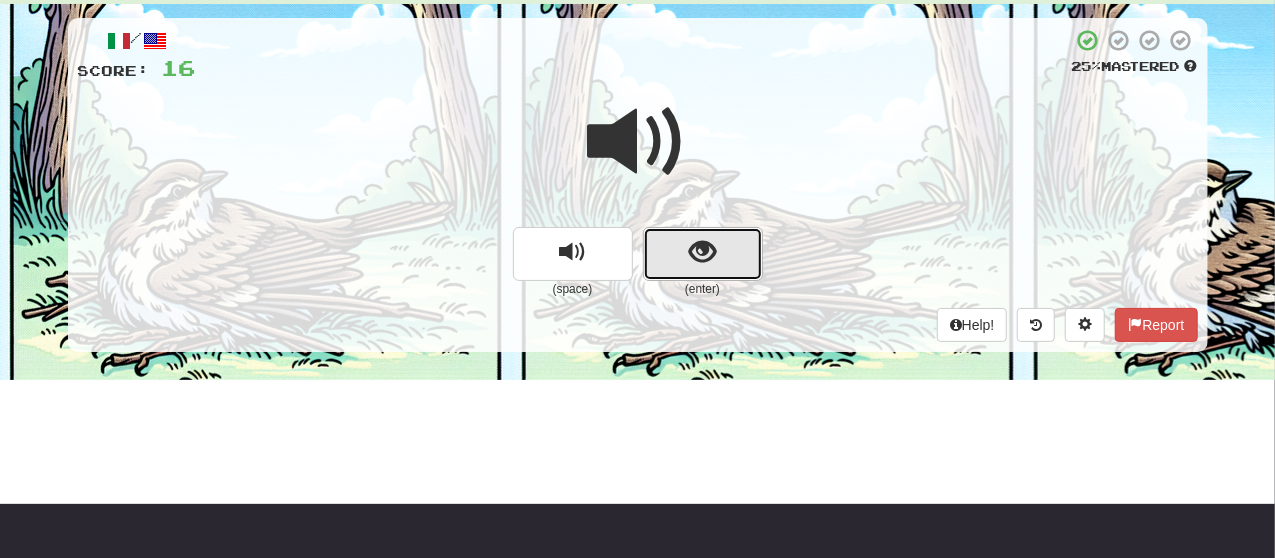 click at bounding box center [702, 252] 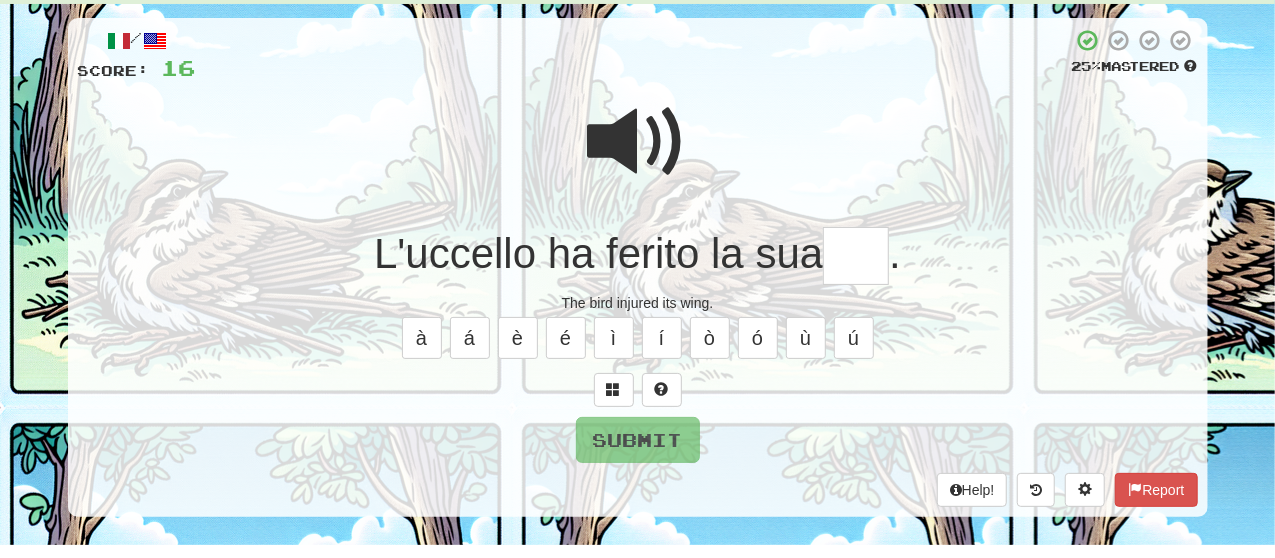 click at bounding box center [638, 142] 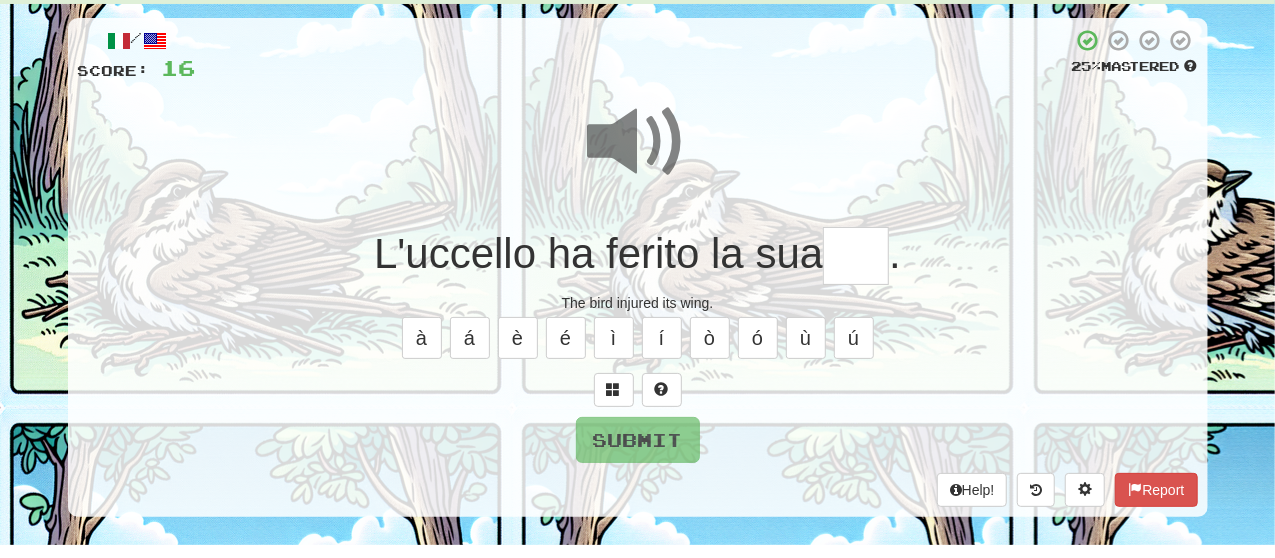 click at bounding box center [856, 256] 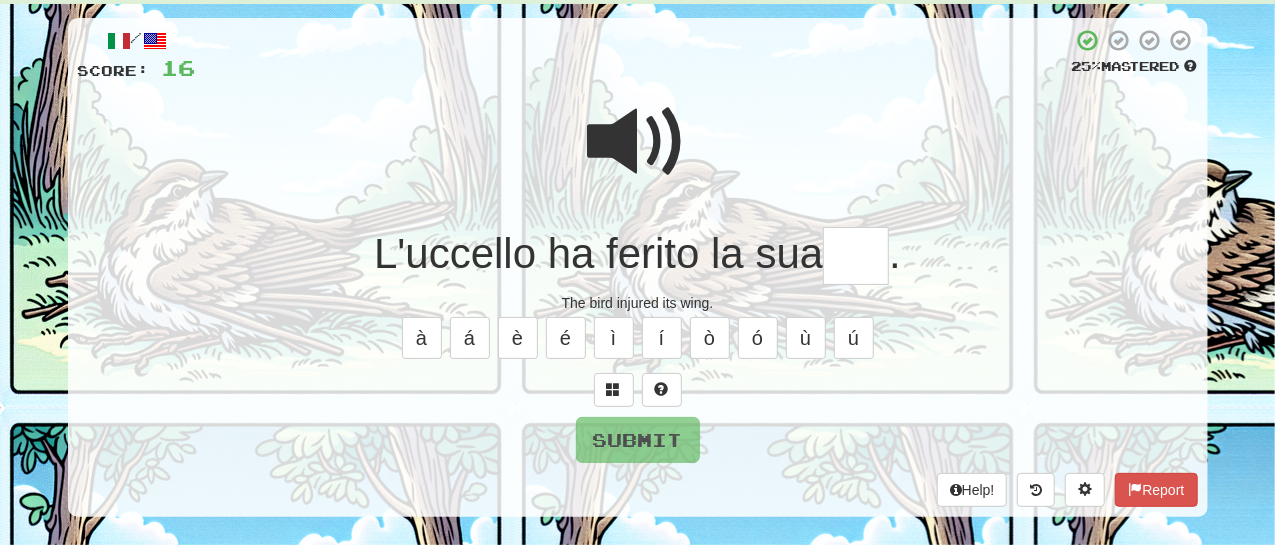 type on "*" 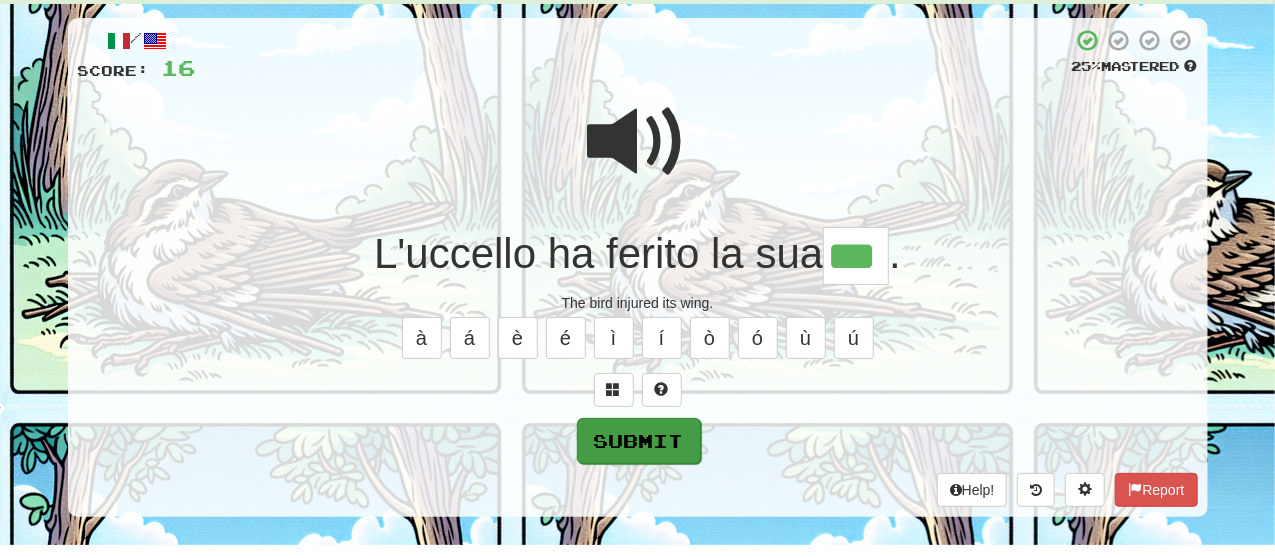 type on "***" 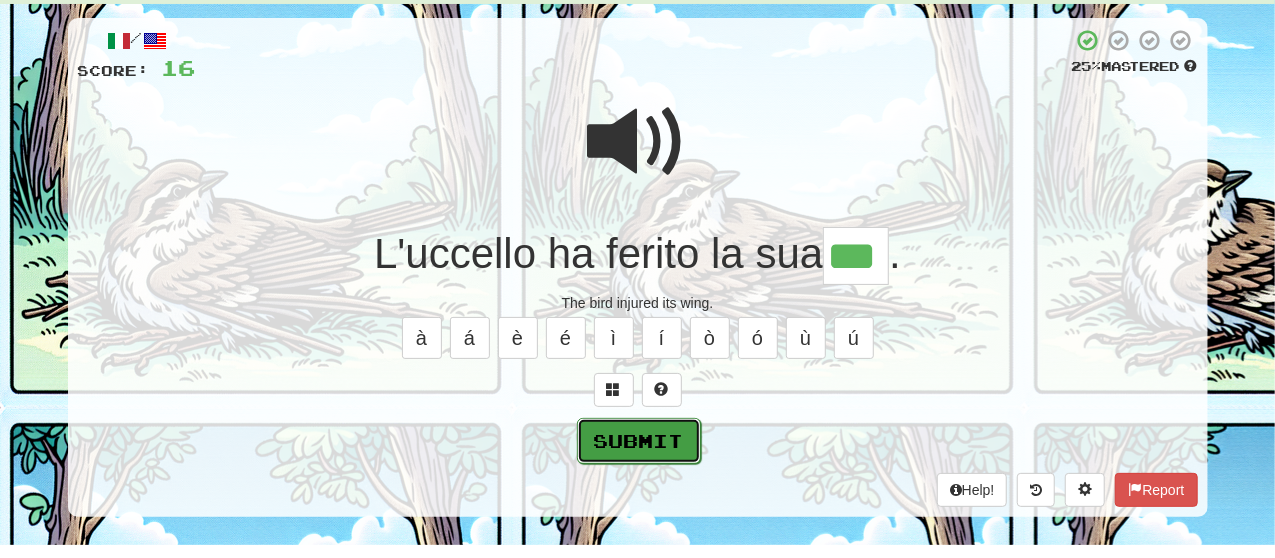 click on "Submit" at bounding box center (639, 441) 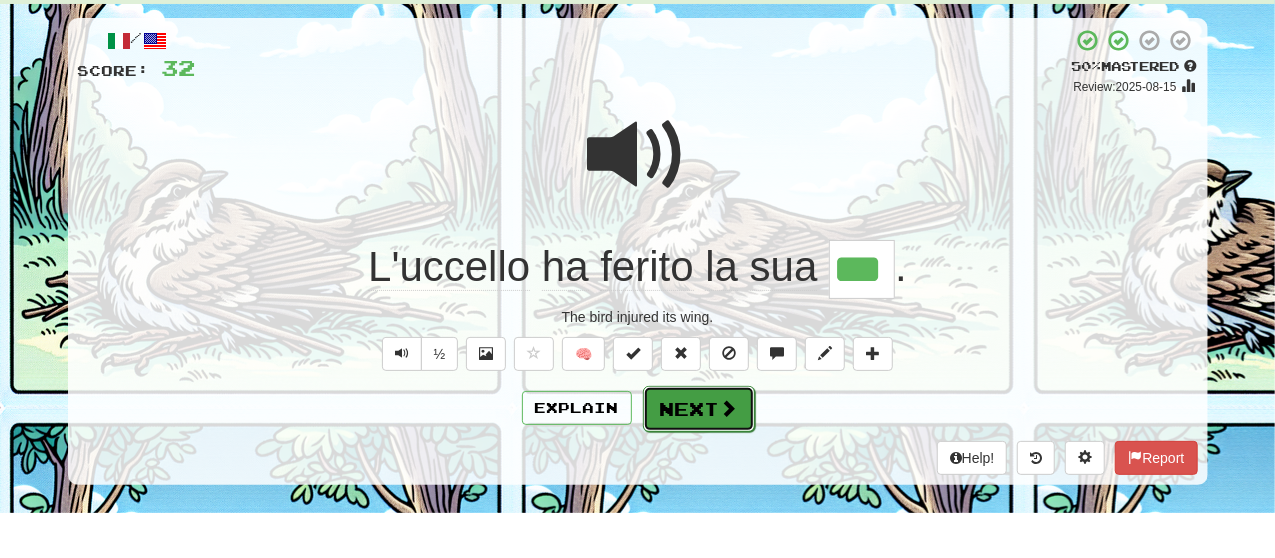 click at bounding box center (729, 408) 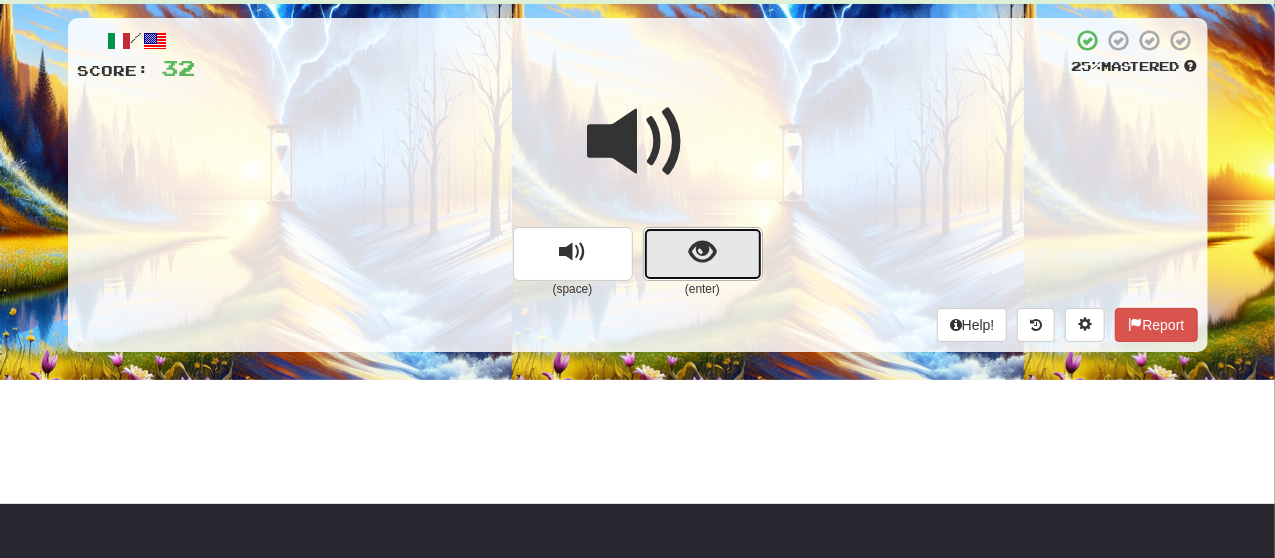 click at bounding box center [703, 254] 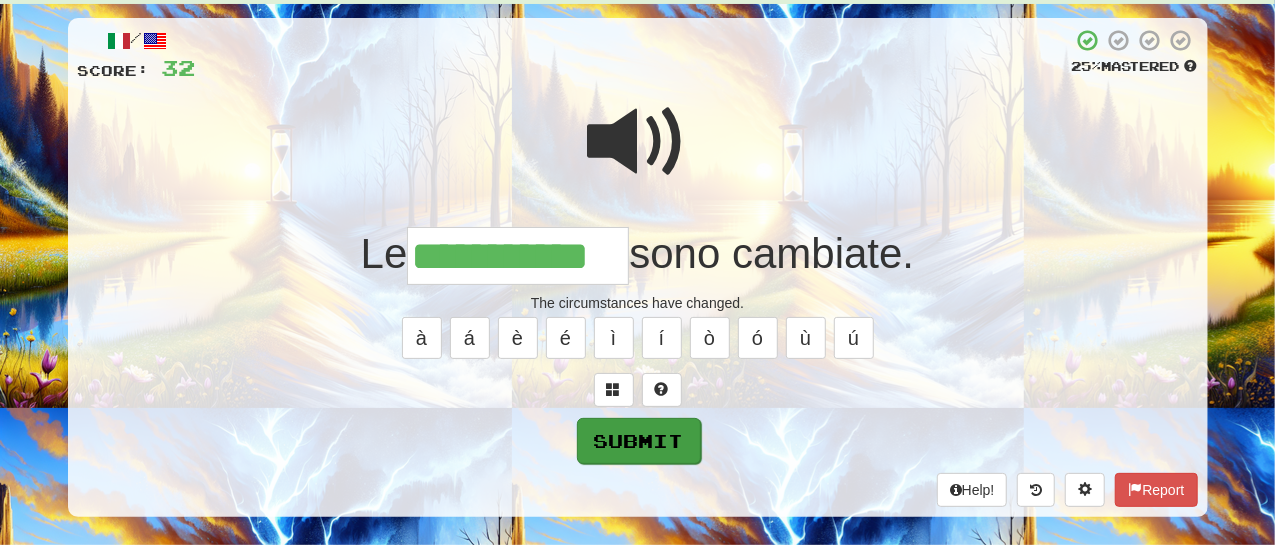 type on "**********" 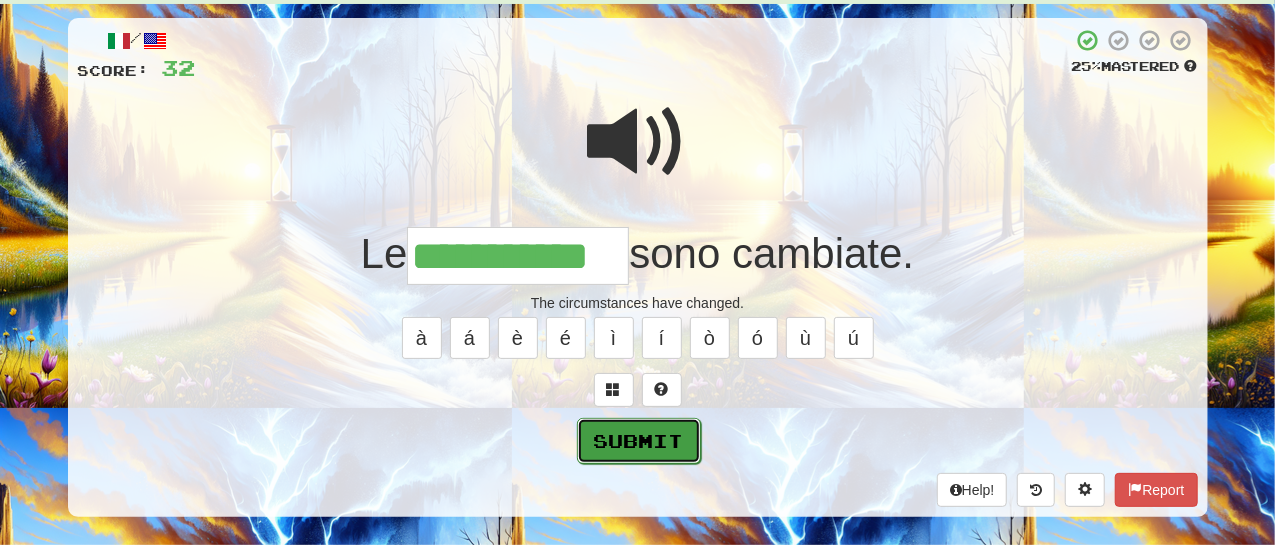 click on "Submit" at bounding box center [639, 441] 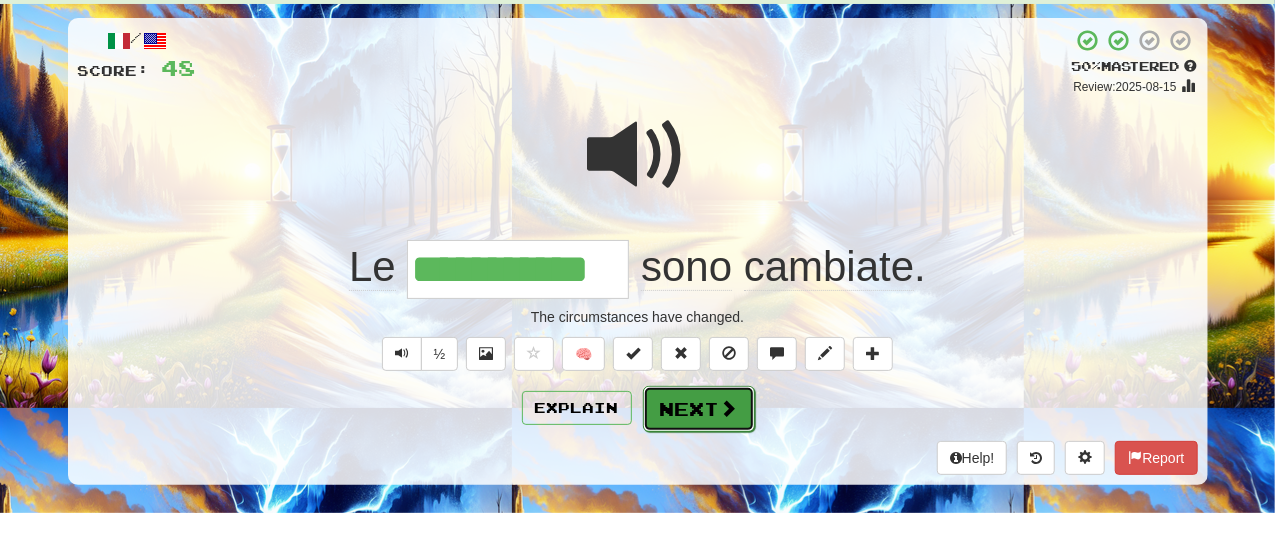 click on "Next" at bounding box center [699, 409] 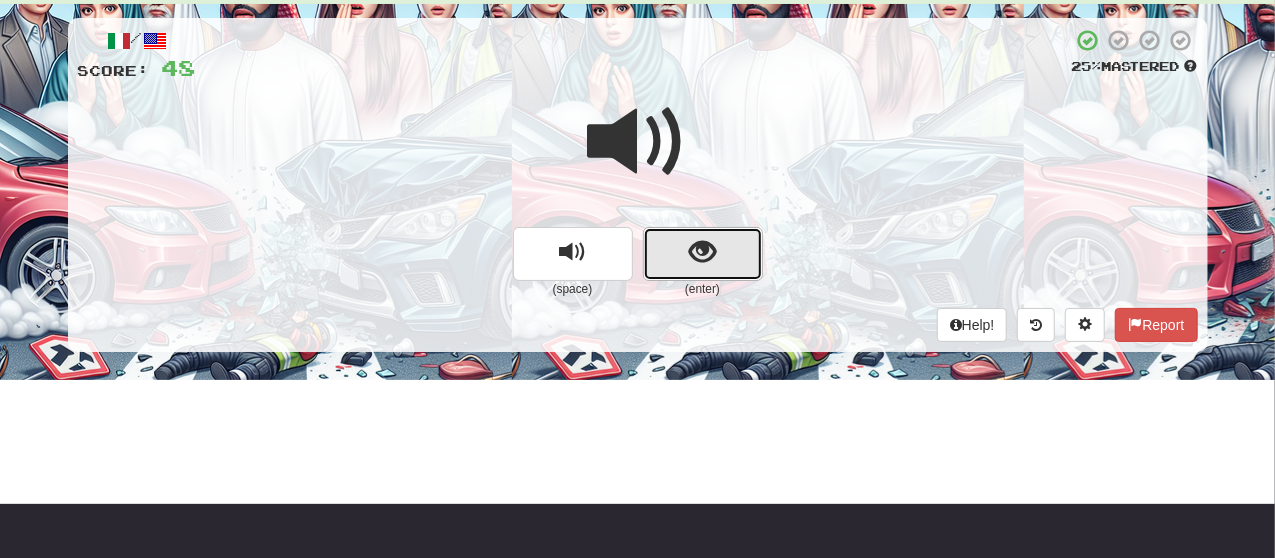 click at bounding box center [702, 252] 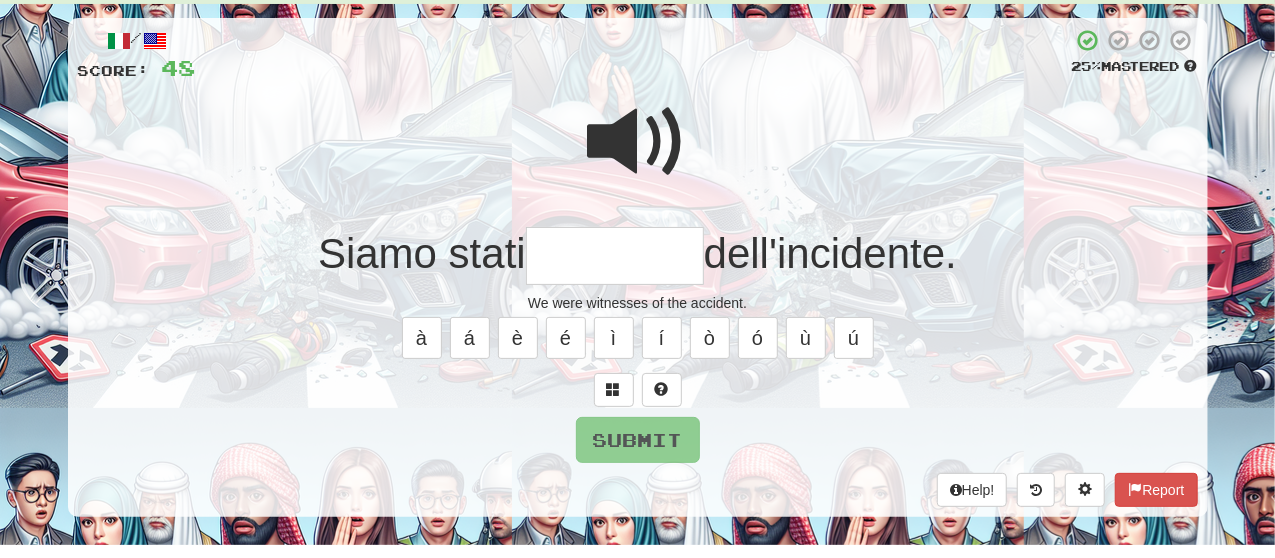 click at bounding box center [638, 142] 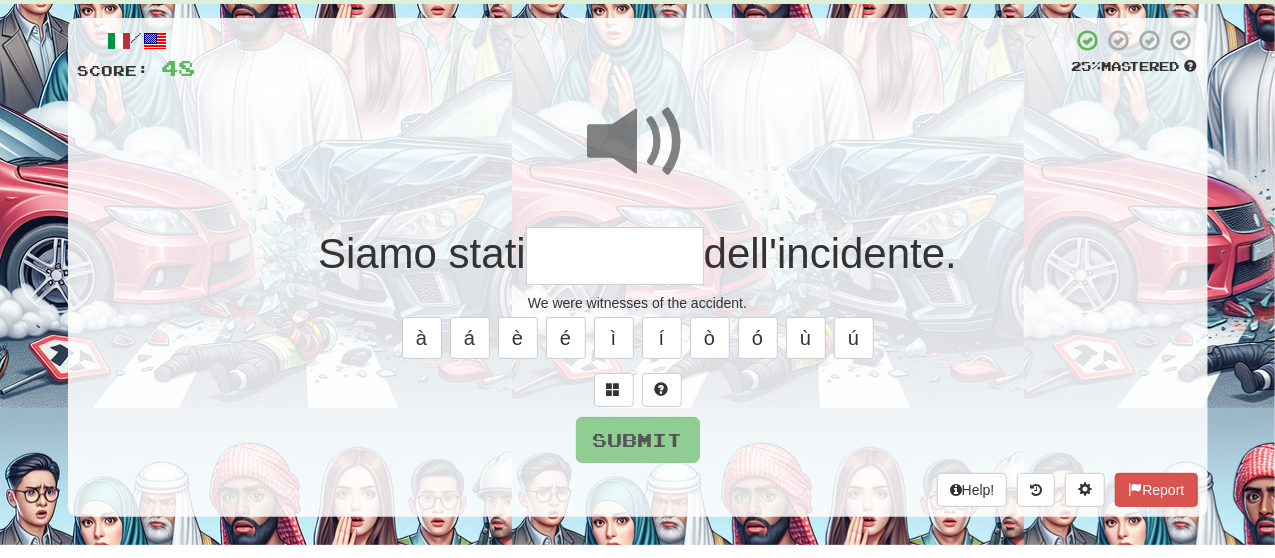 drag, startPoint x: 593, startPoint y: 246, endPoint x: 697, endPoint y: 193, distance: 116.72617 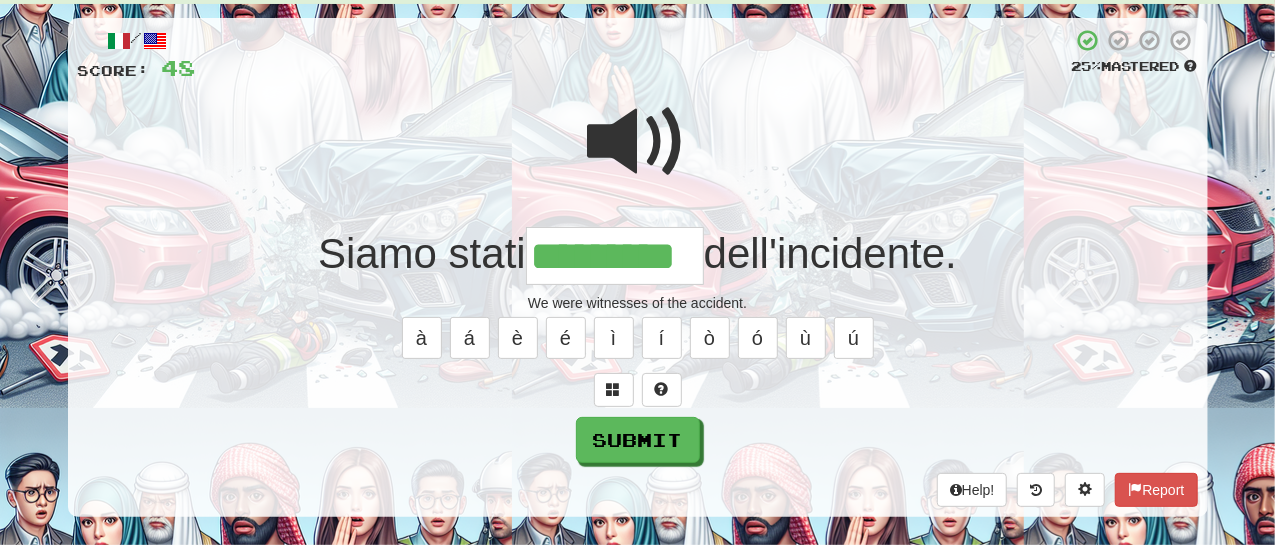 type on "*********" 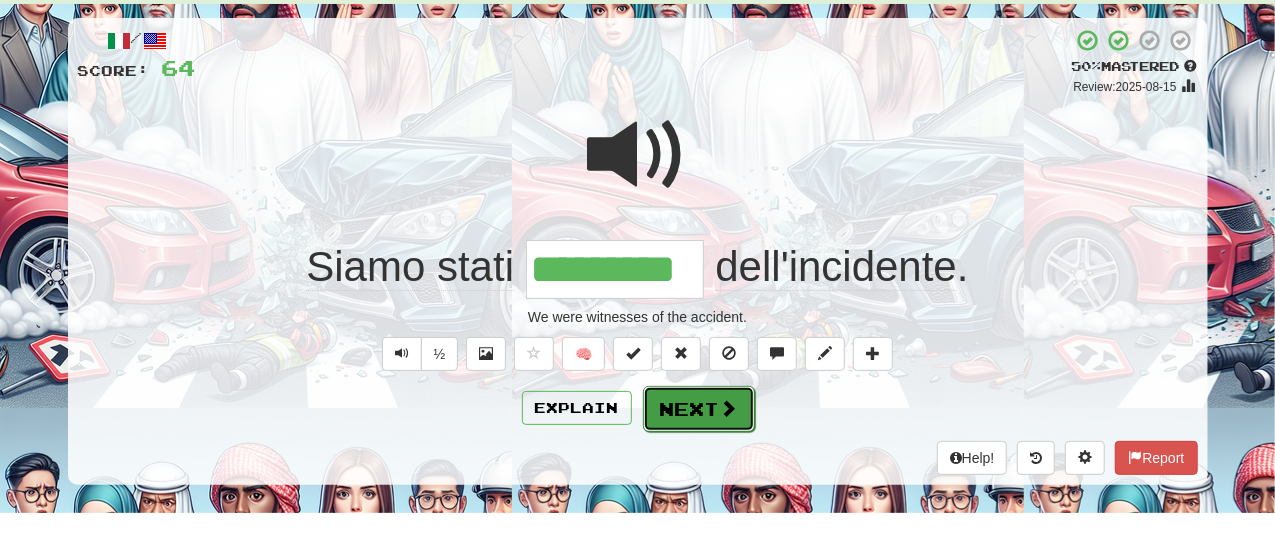 click on "Next" at bounding box center [699, 409] 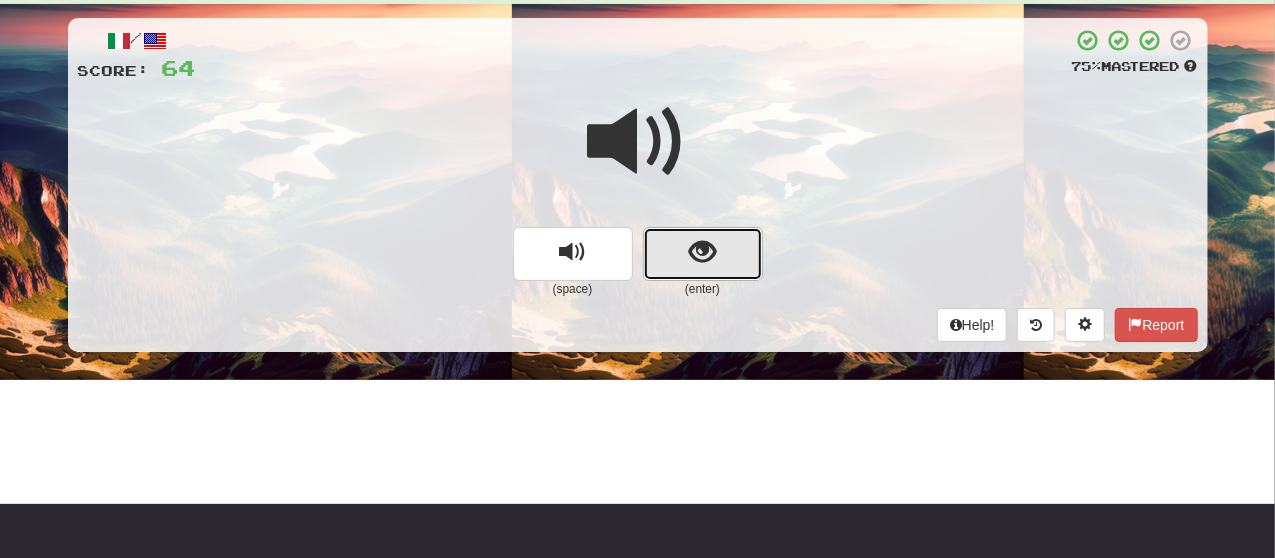 click at bounding box center (703, 254) 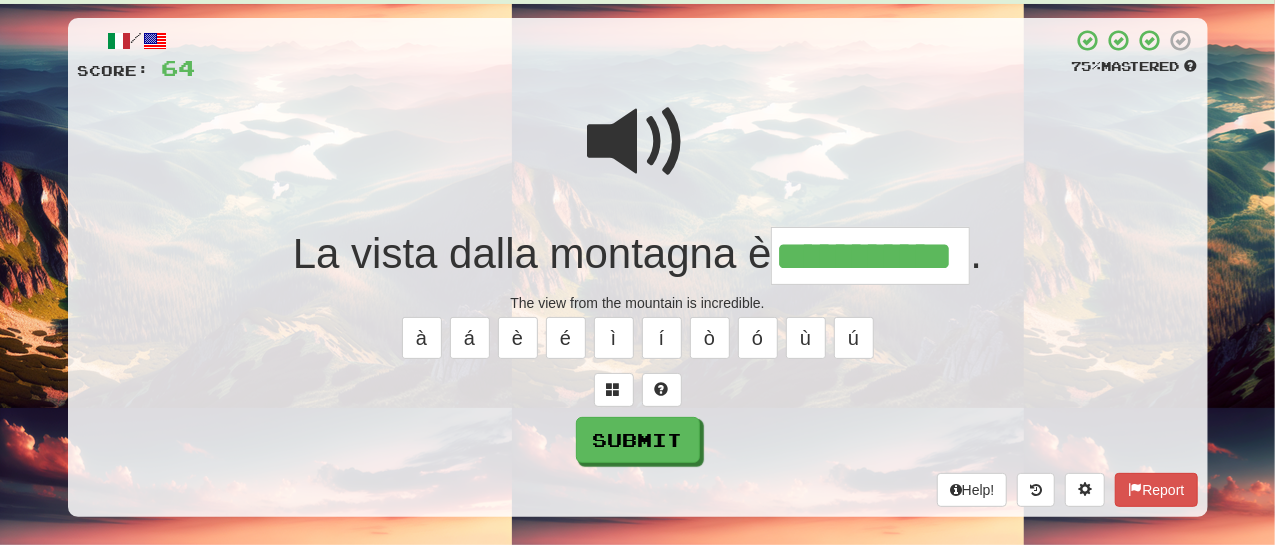 type on "**********" 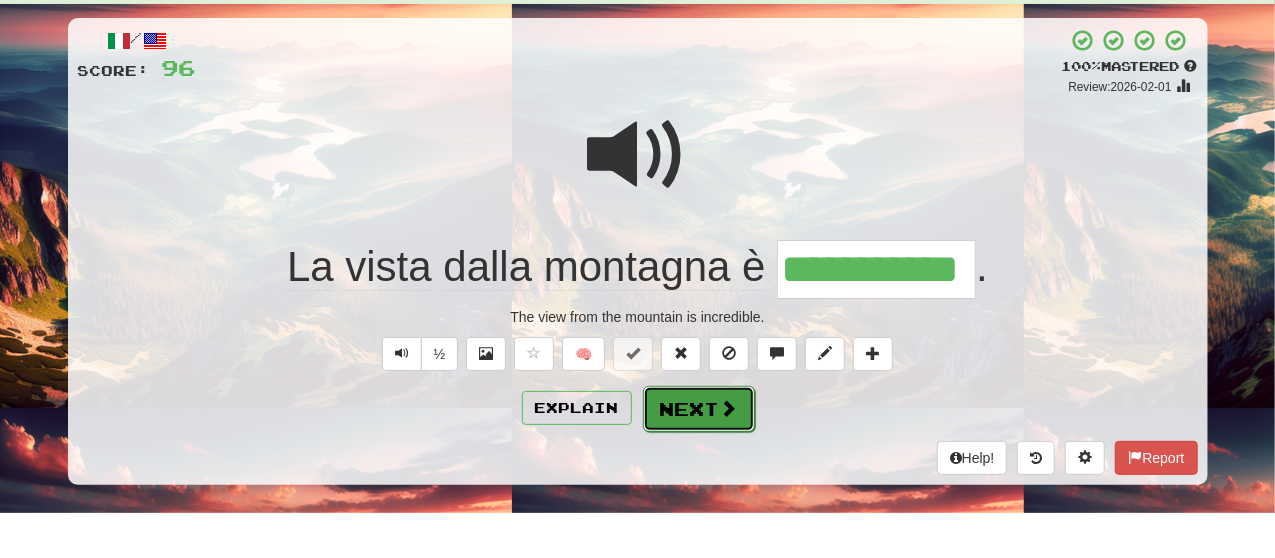 click on "Next" at bounding box center [699, 409] 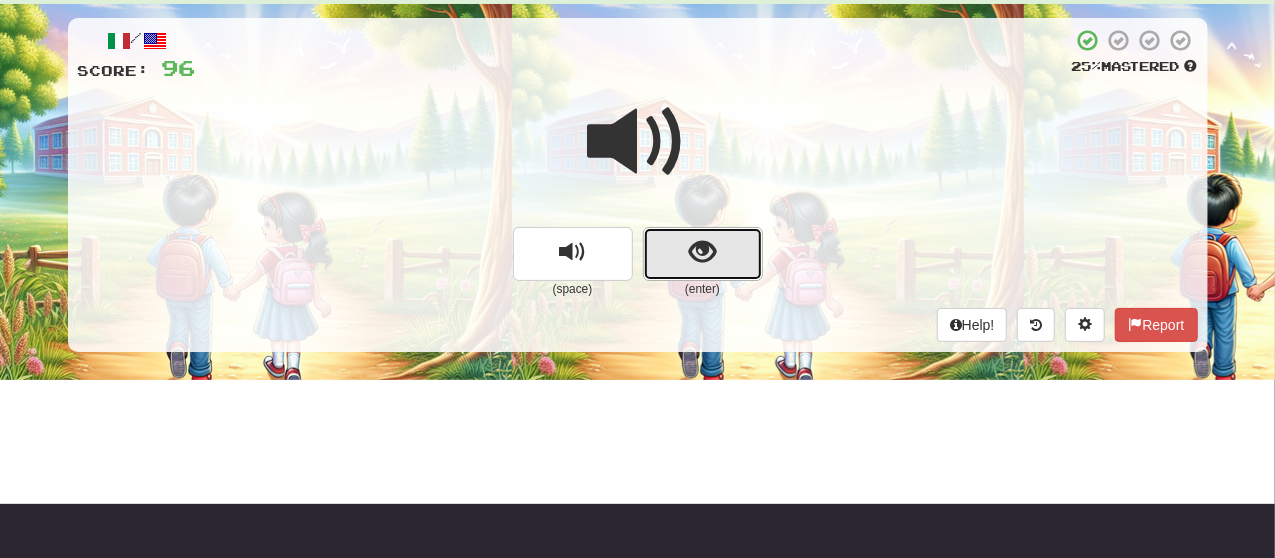 click at bounding box center (702, 252) 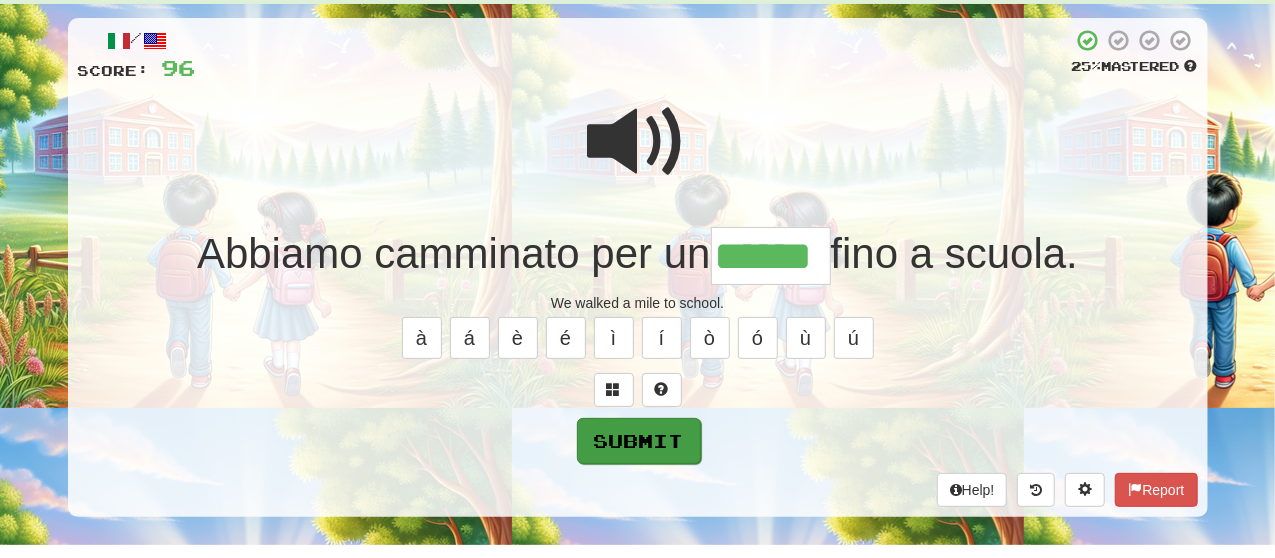 type on "******" 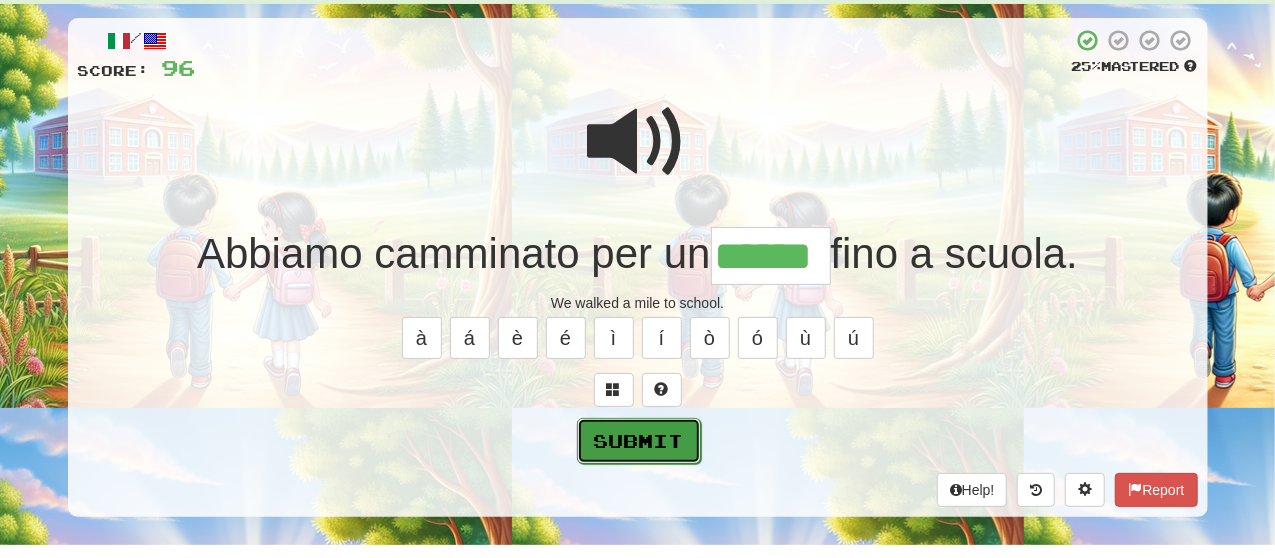 click on "Submit" at bounding box center [639, 441] 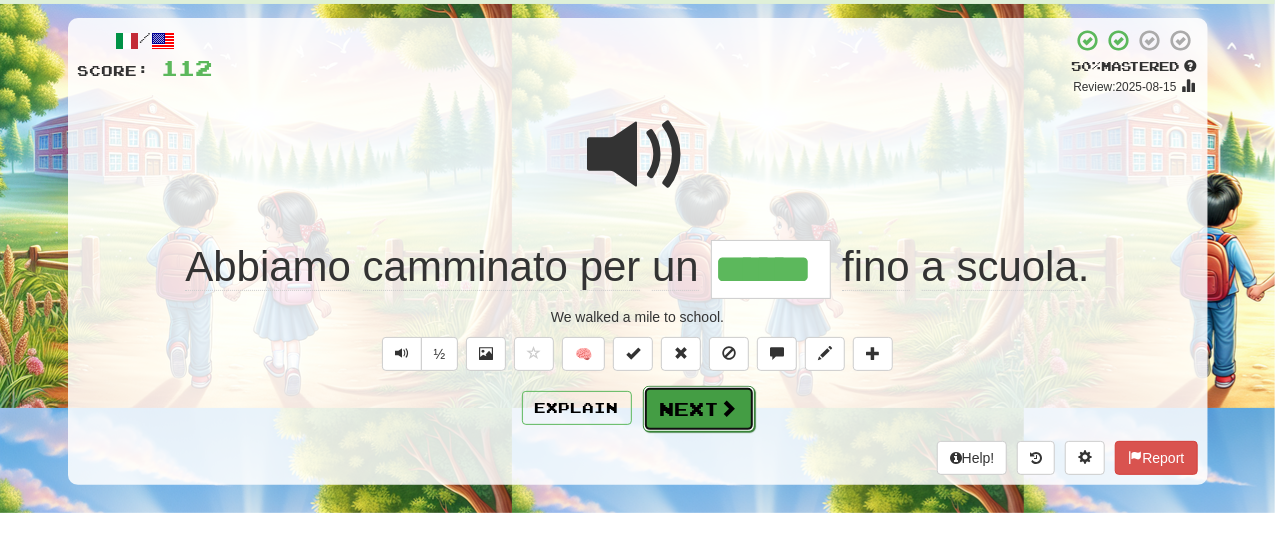 click at bounding box center [729, 408] 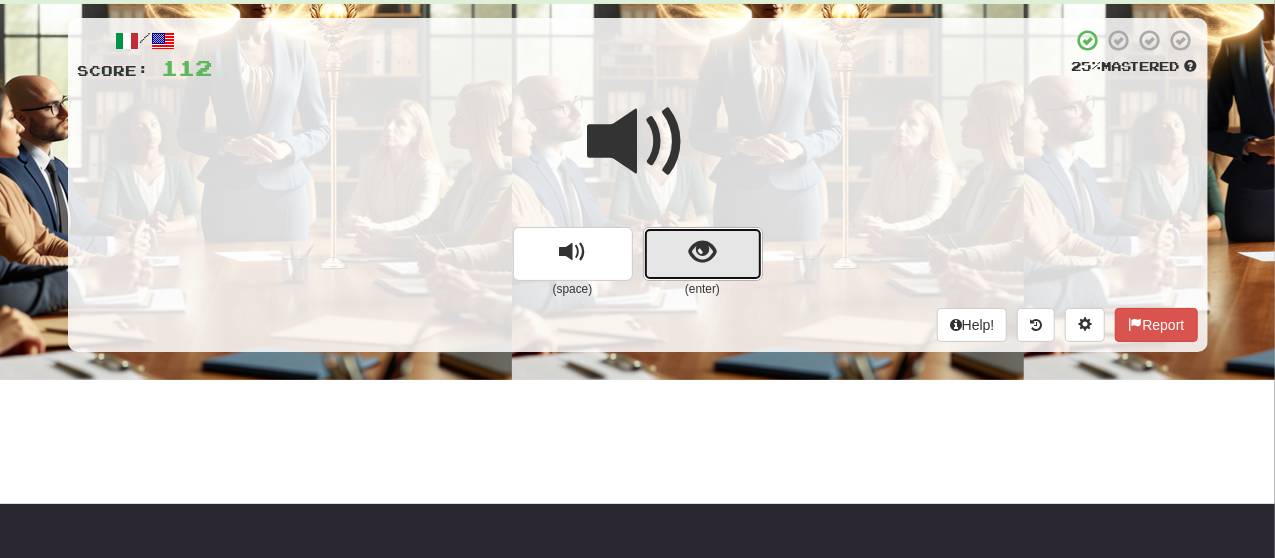click at bounding box center [702, 252] 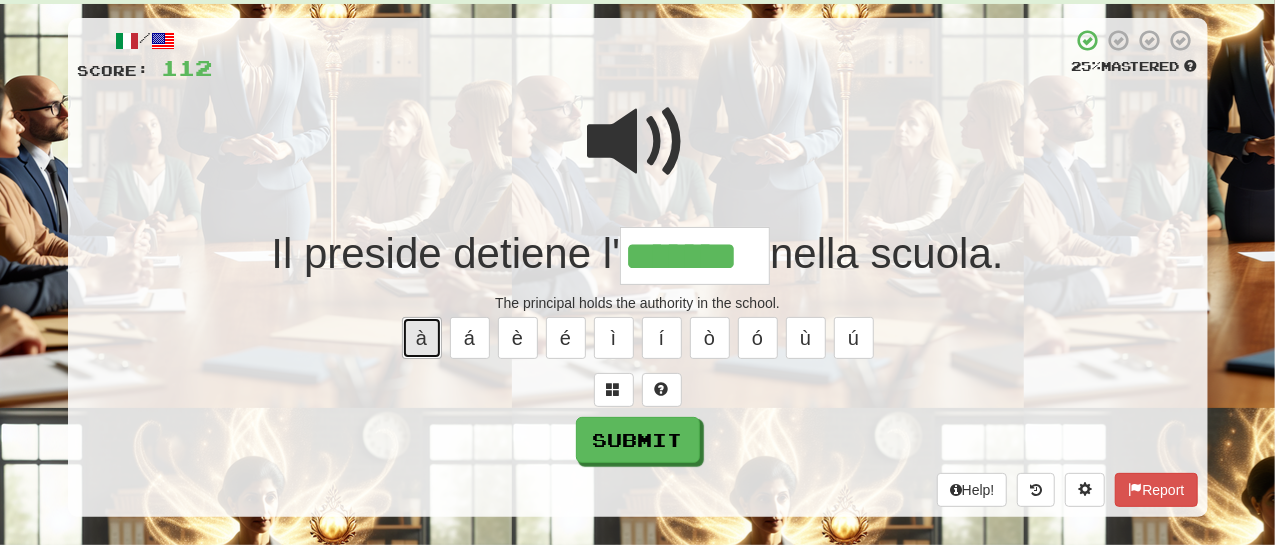 click on "à" at bounding box center (422, 338) 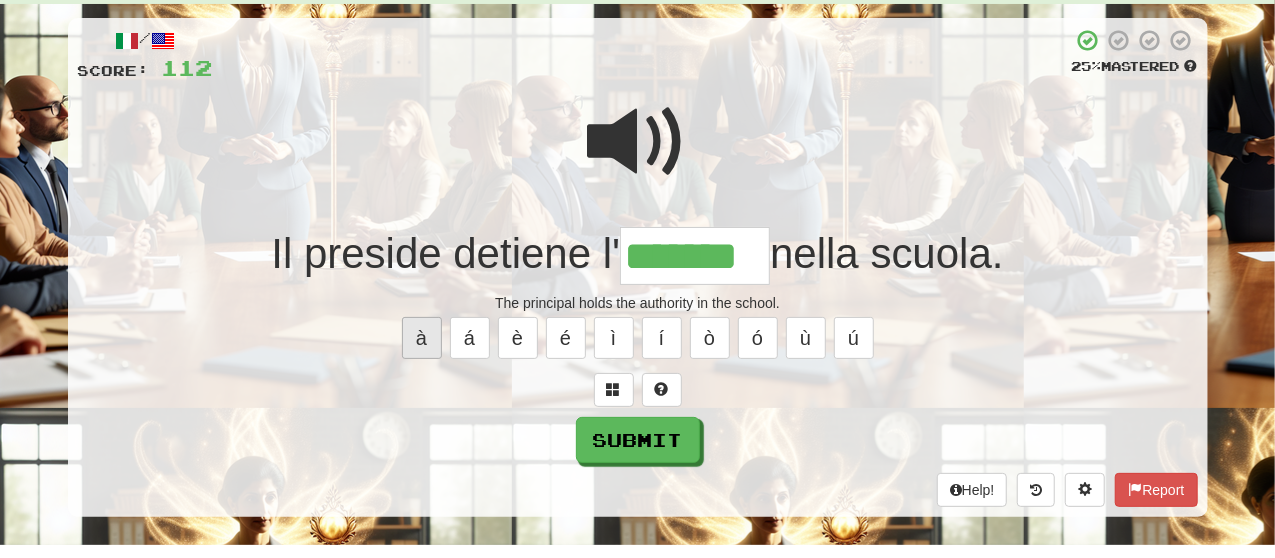 type on "********" 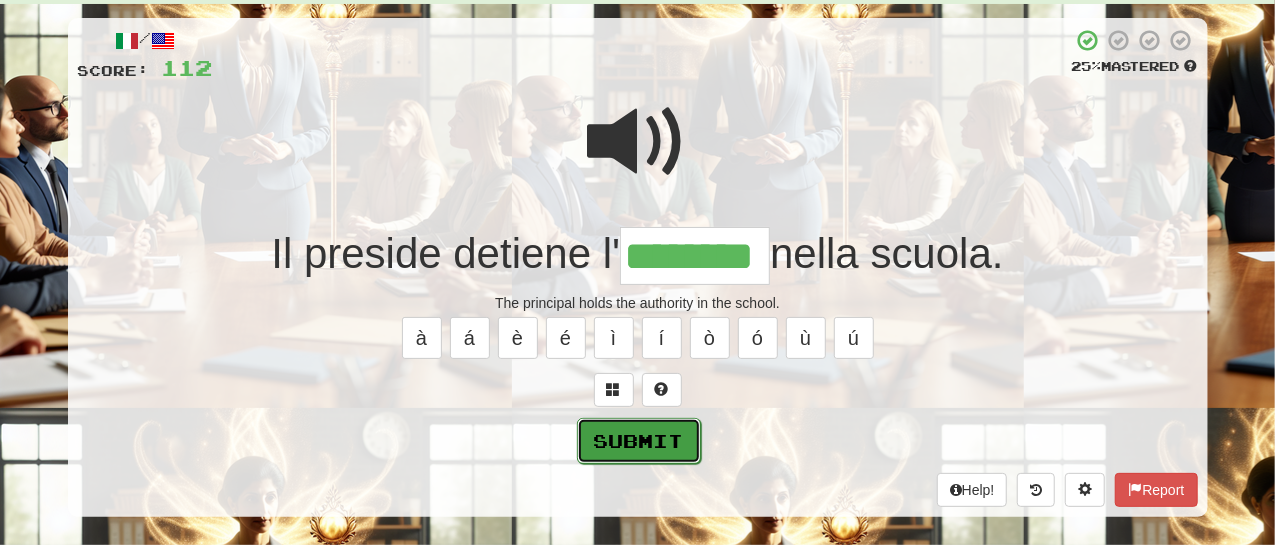 click on "Submit" at bounding box center [639, 441] 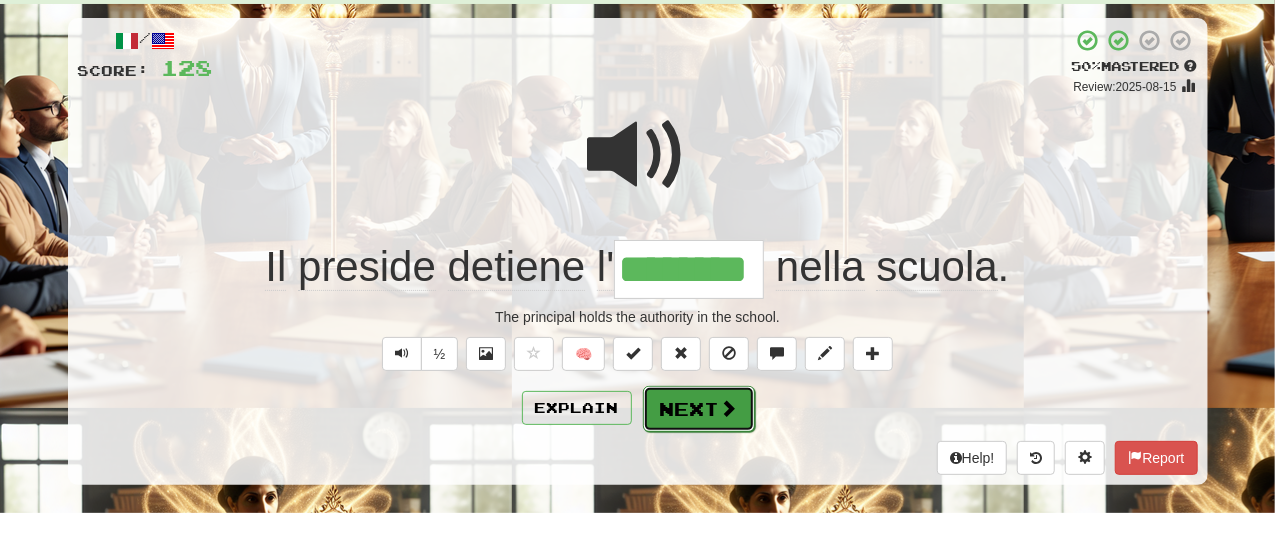 click on "Next" at bounding box center (699, 409) 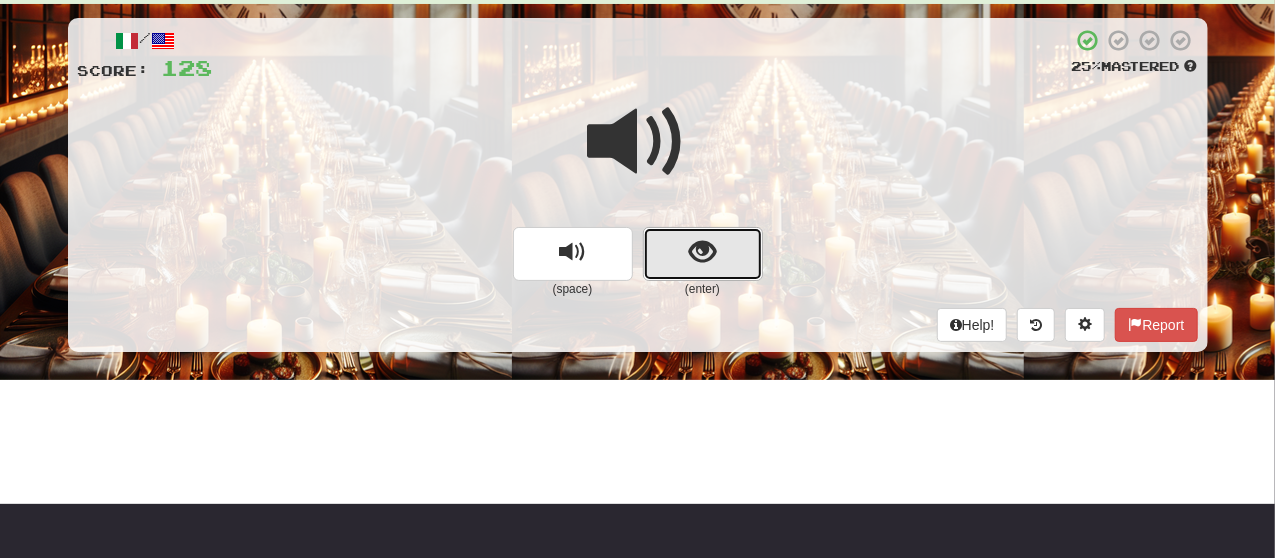 click at bounding box center (703, 254) 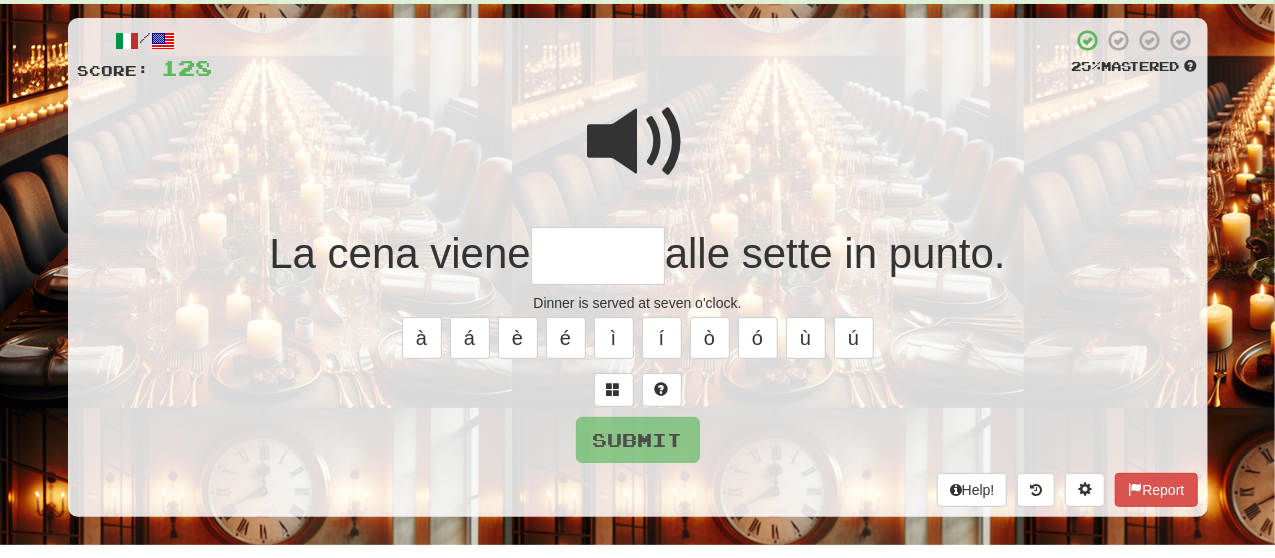 click at bounding box center [638, 142] 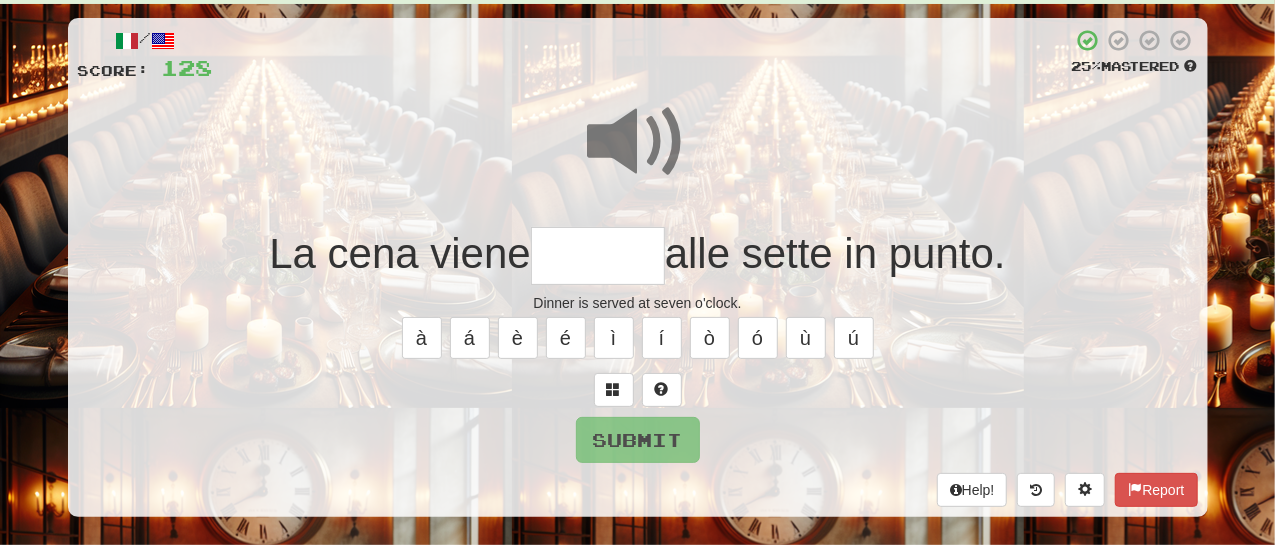click at bounding box center (598, 256) 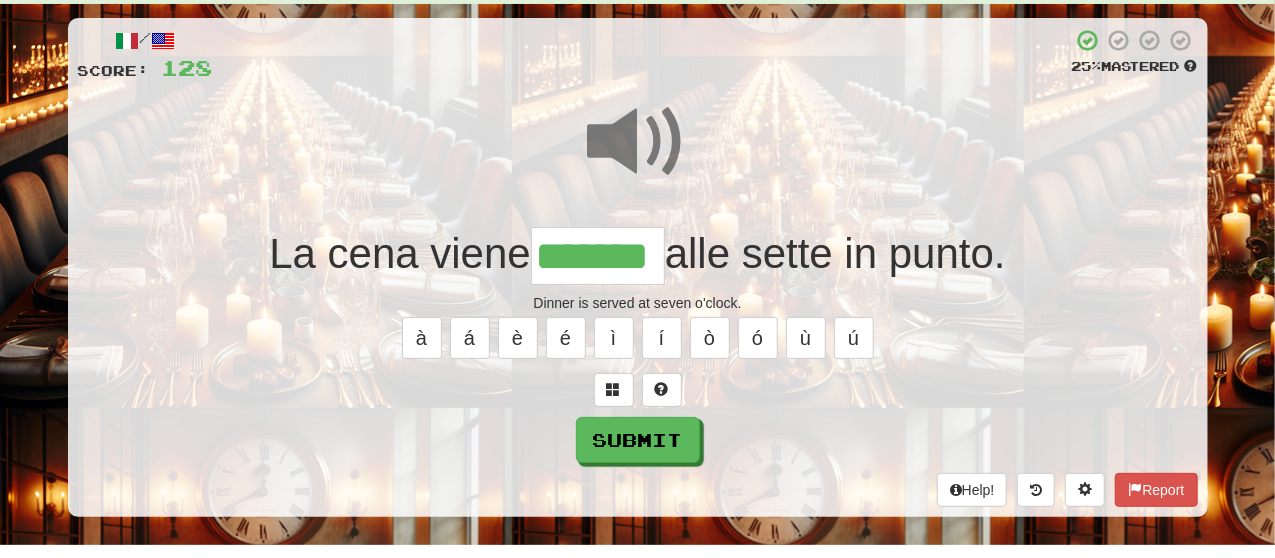 type on "*******" 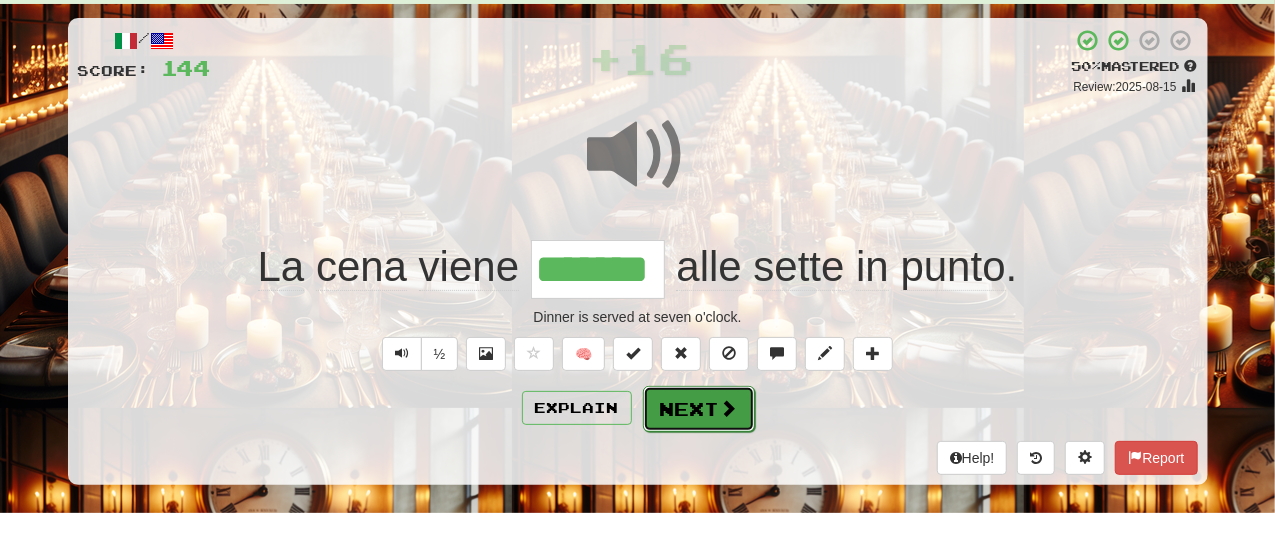 click on "Next" at bounding box center (699, 409) 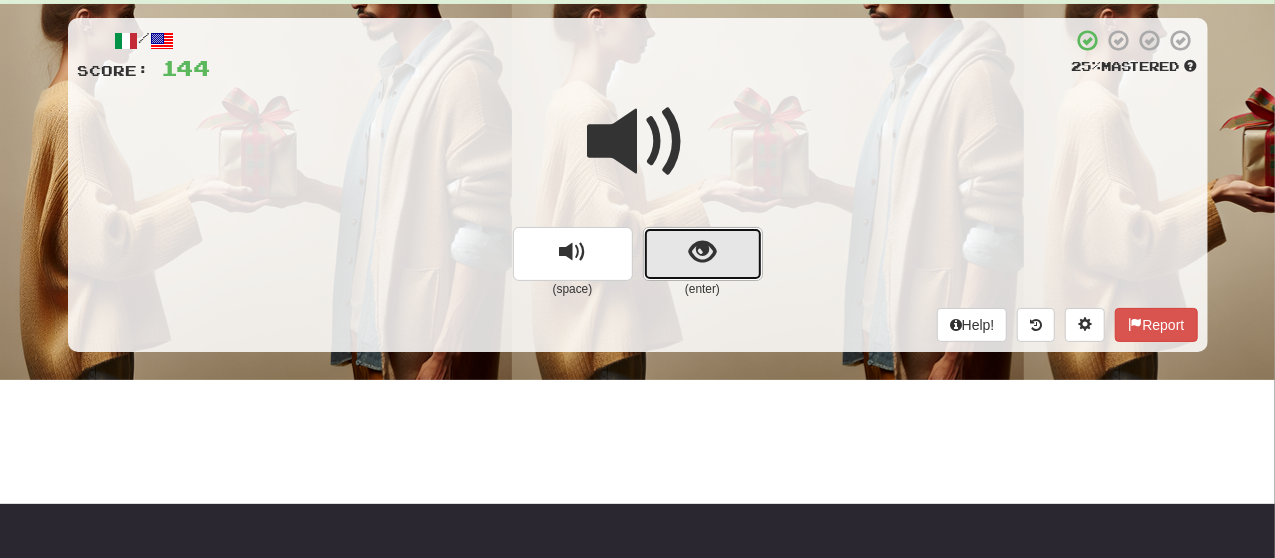 click at bounding box center [703, 254] 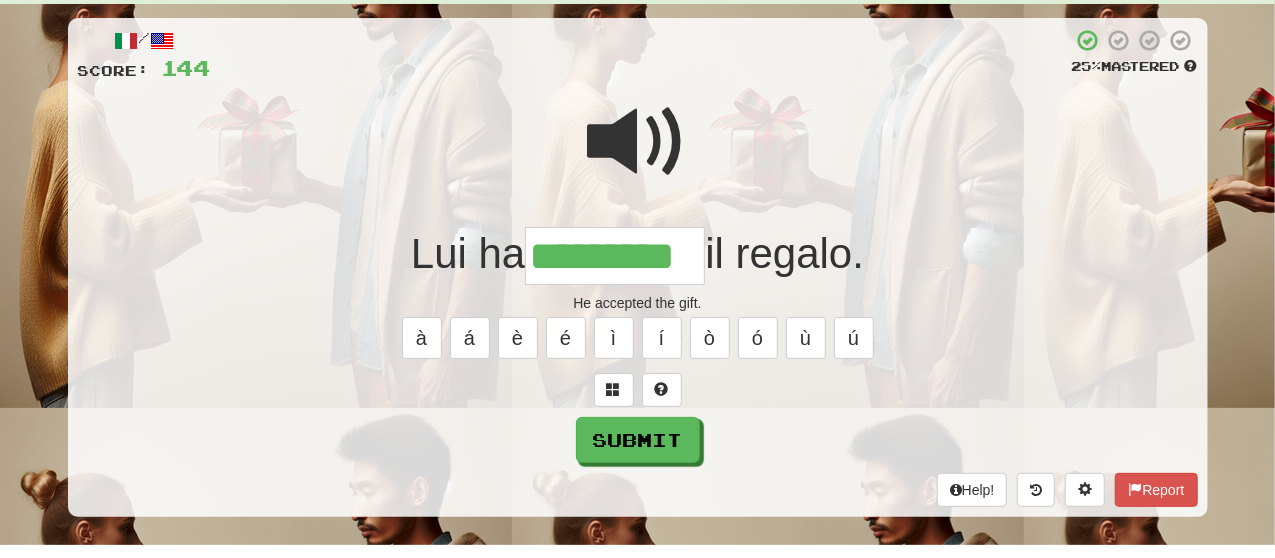 type on "*********" 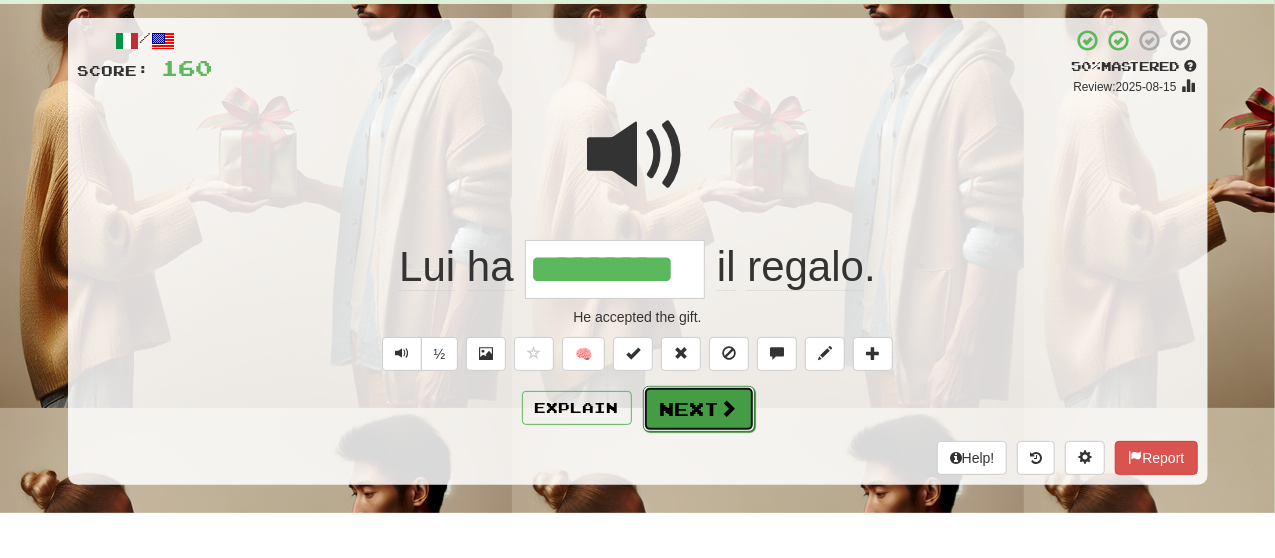 click at bounding box center (729, 408) 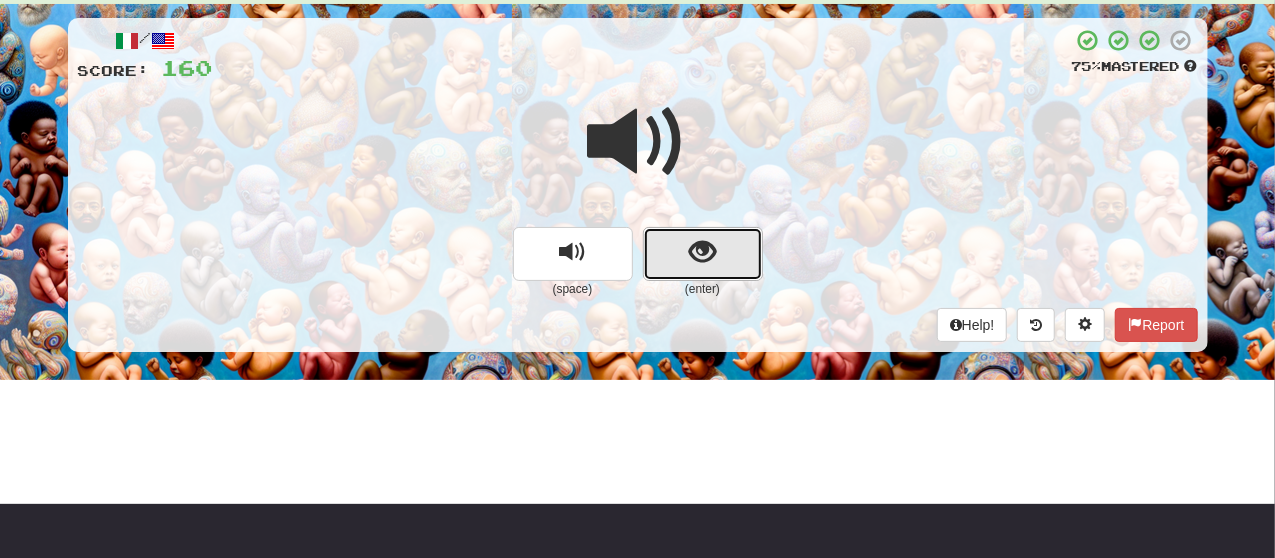 click at bounding box center (703, 254) 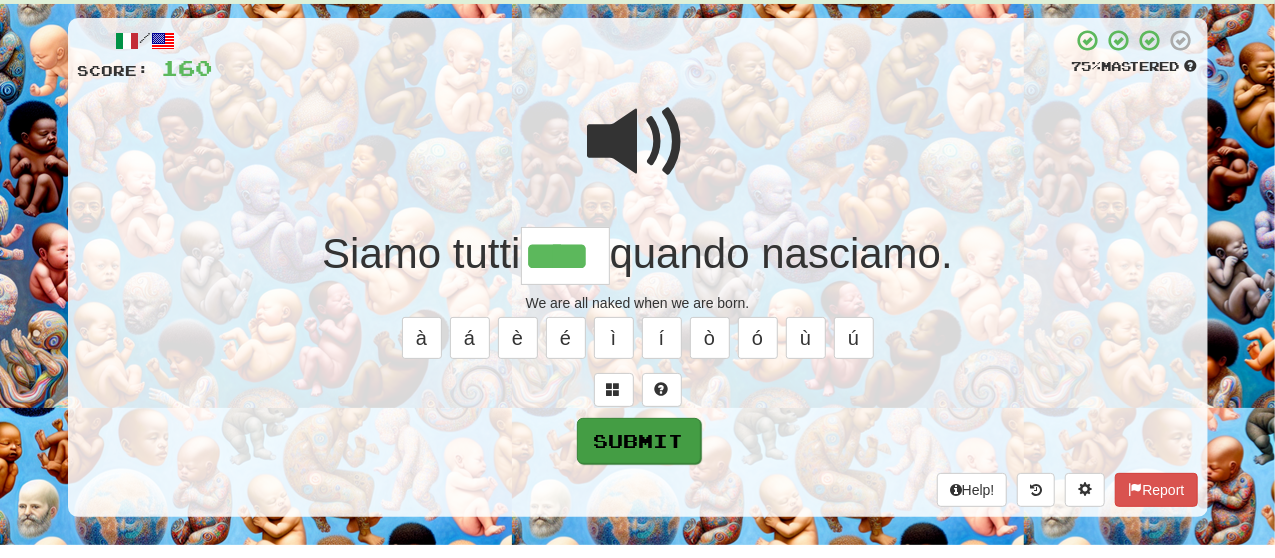 type on "****" 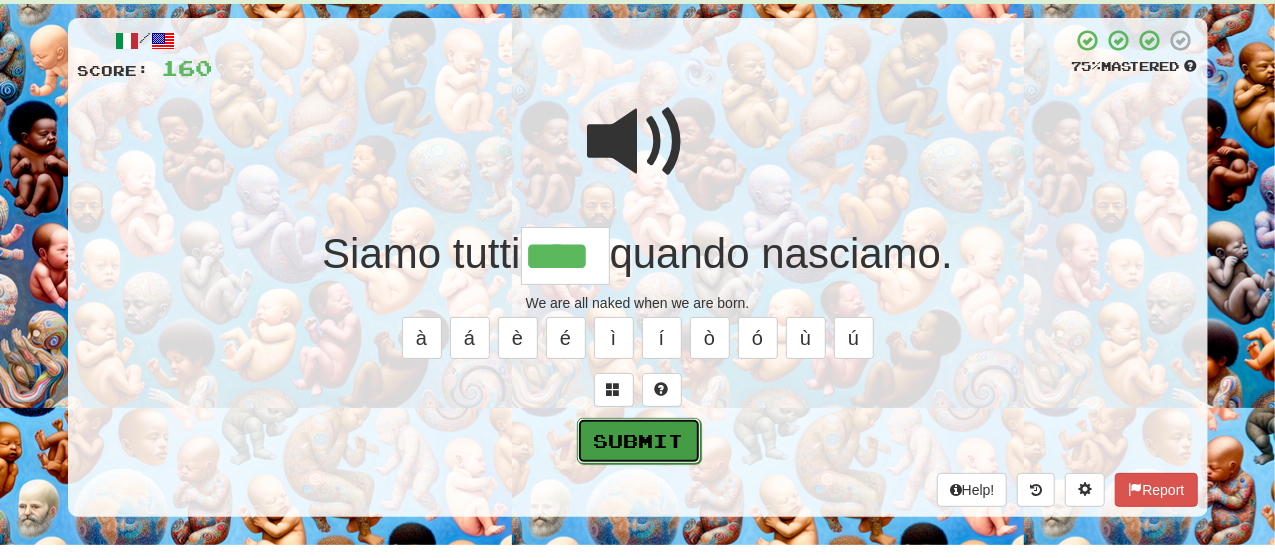 click on "Submit" at bounding box center (639, 441) 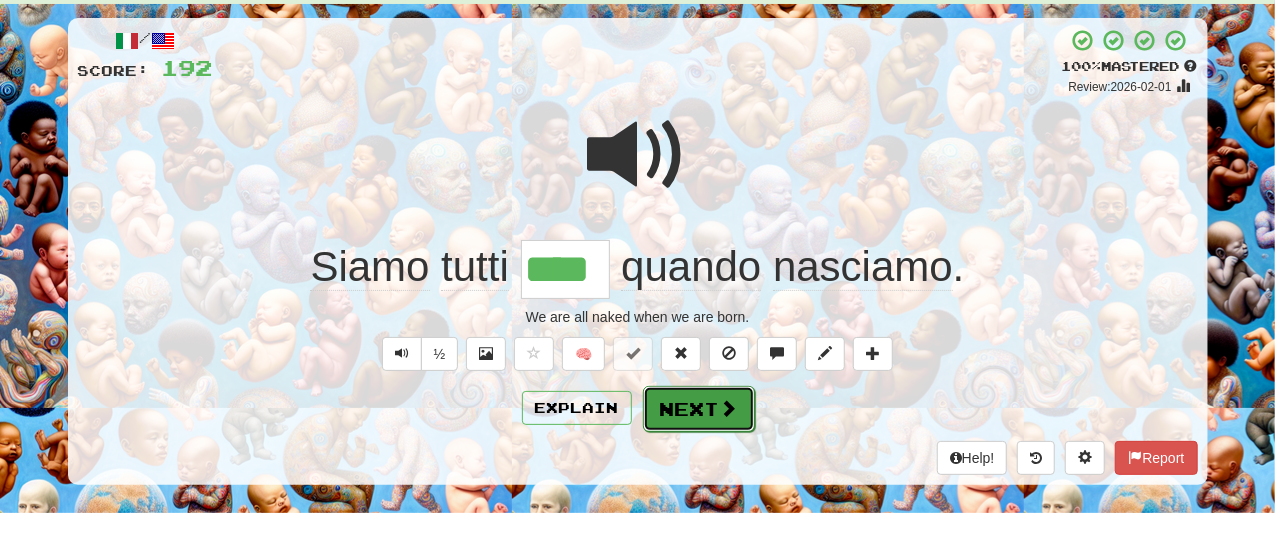 click on "Next" at bounding box center [699, 409] 